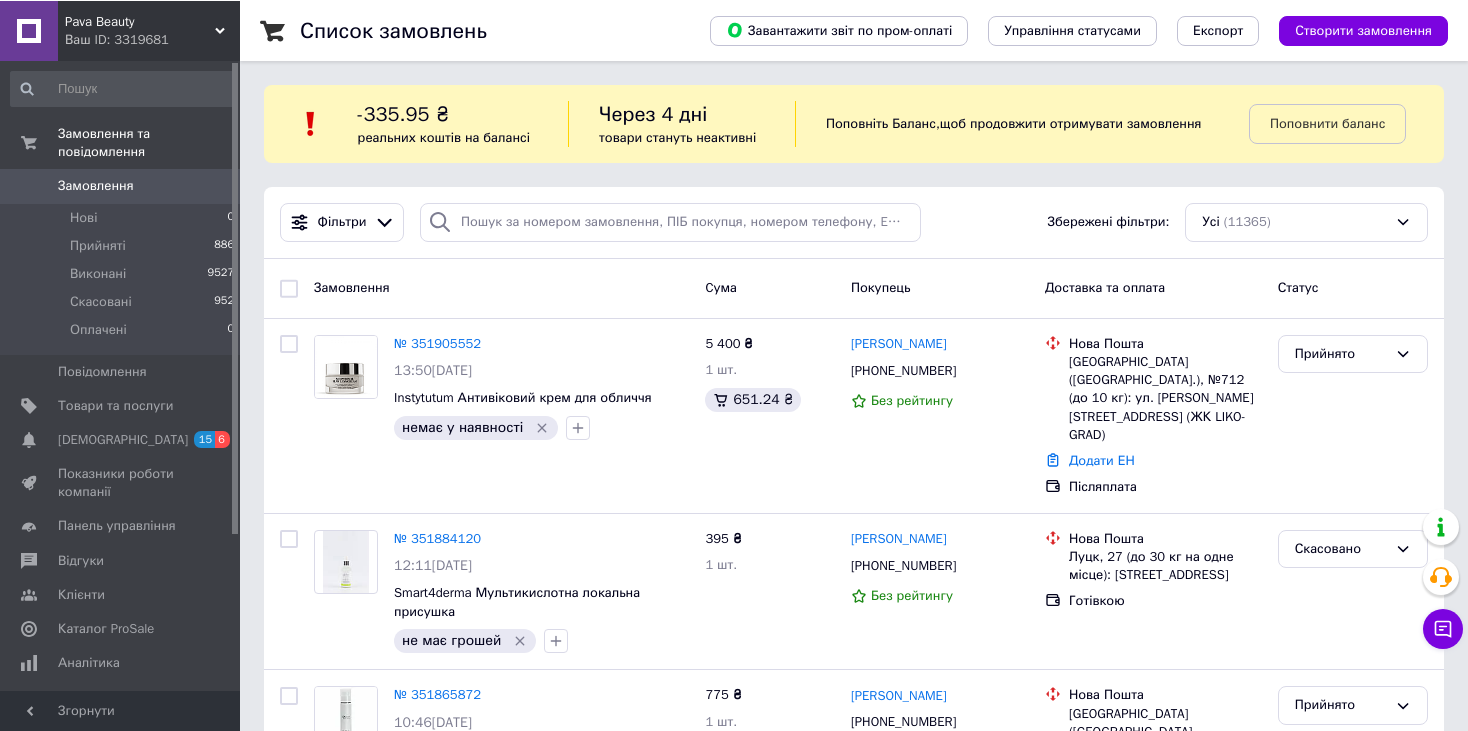 scroll, scrollTop: 0, scrollLeft: 0, axis: both 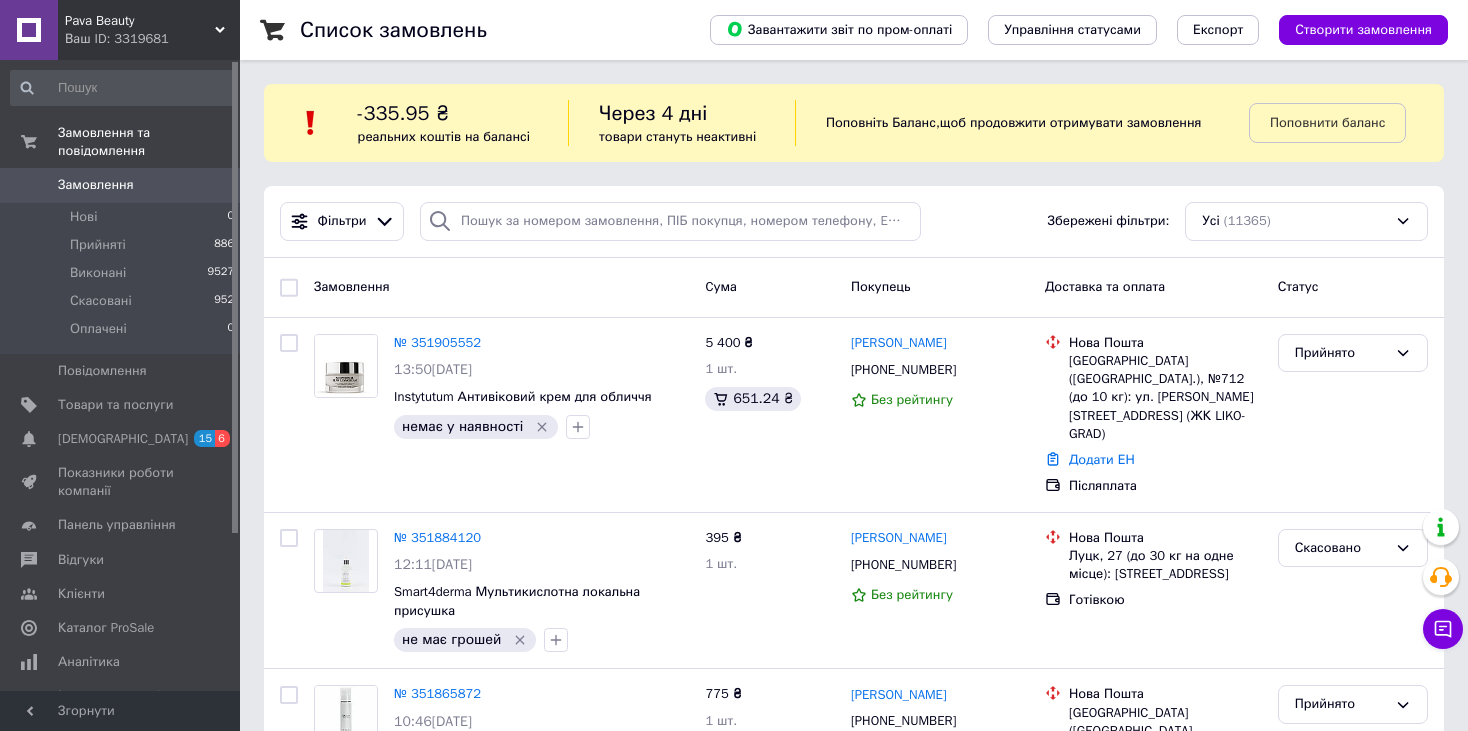 click on "Замовлення 0" at bounding box center (123, 185) 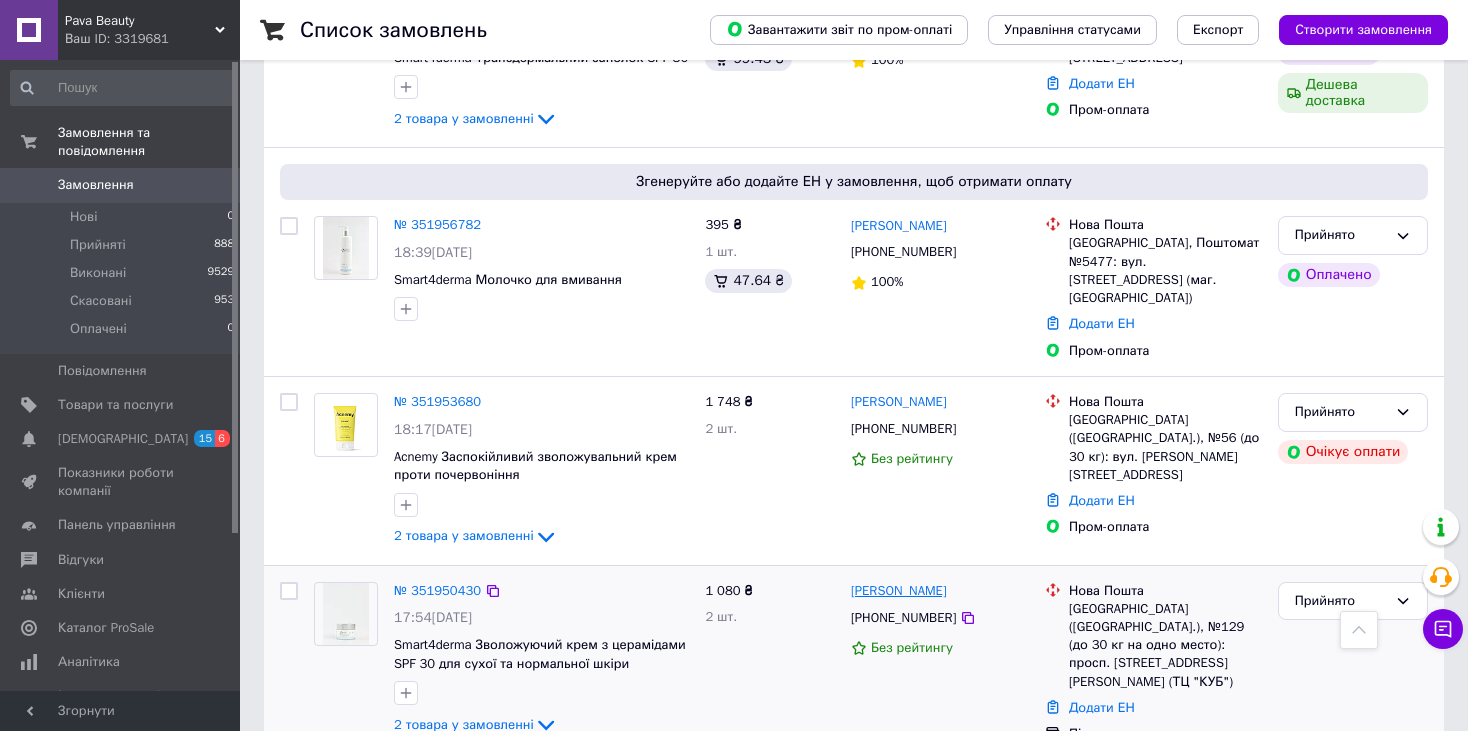 scroll, scrollTop: 700, scrollLeft: 0, axis: vertical 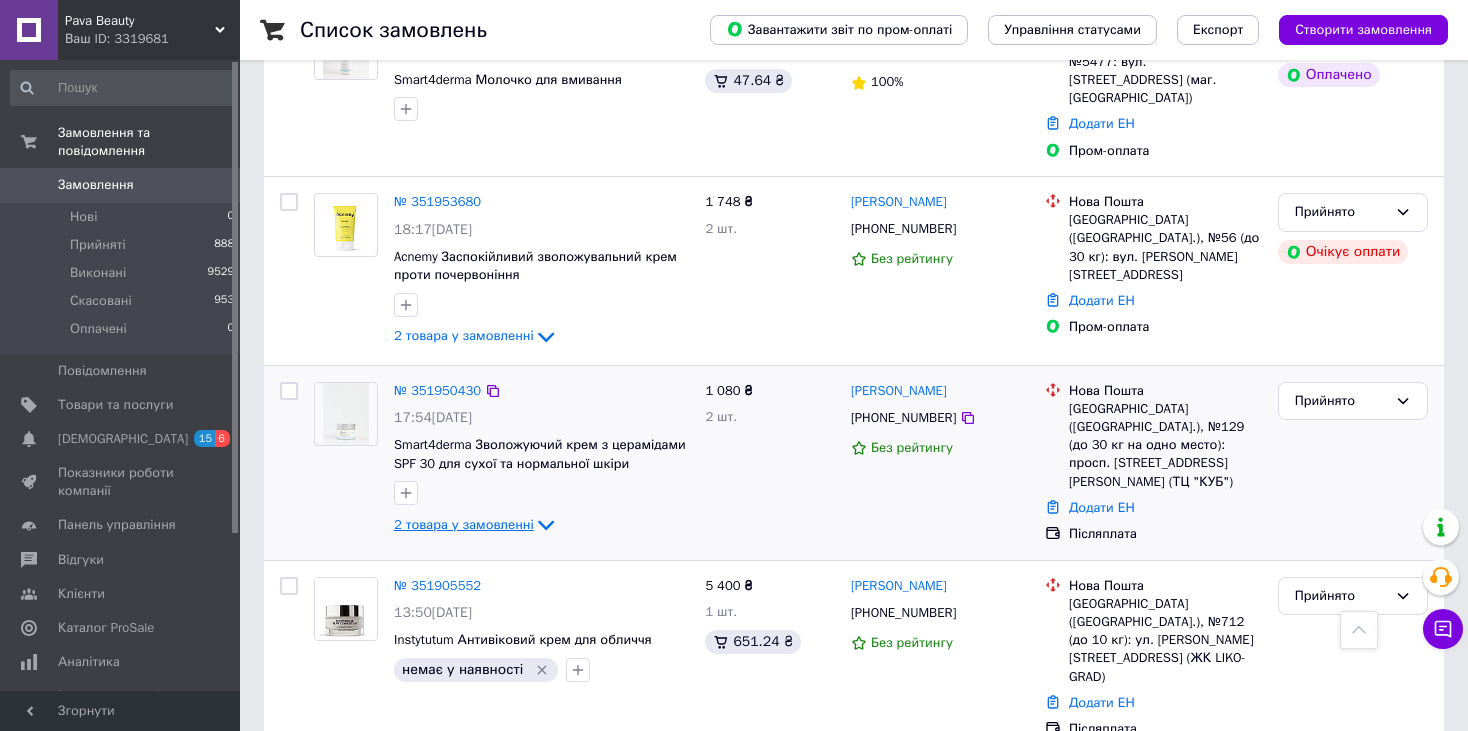 click 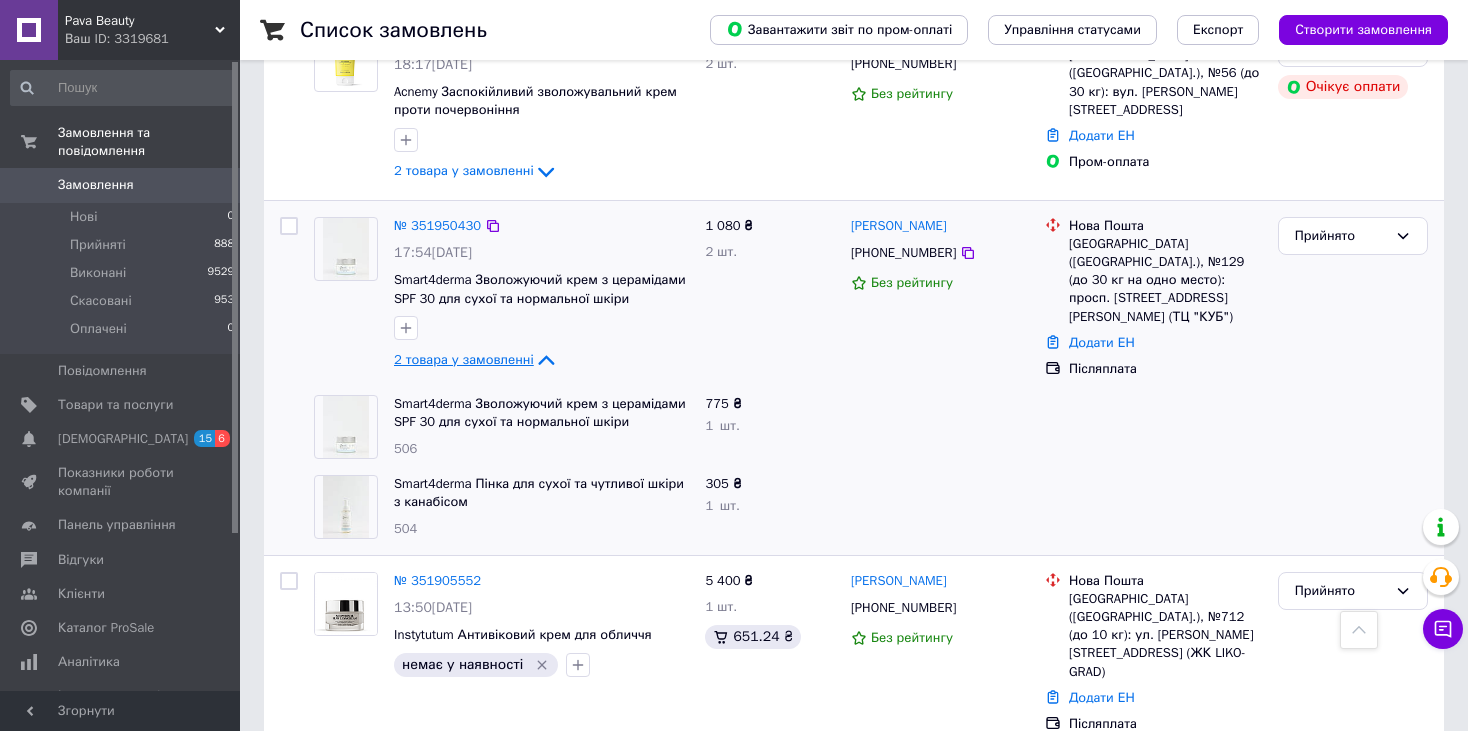 scroll, scrollTop: 900, scrollLeft: 0, axis: vertical 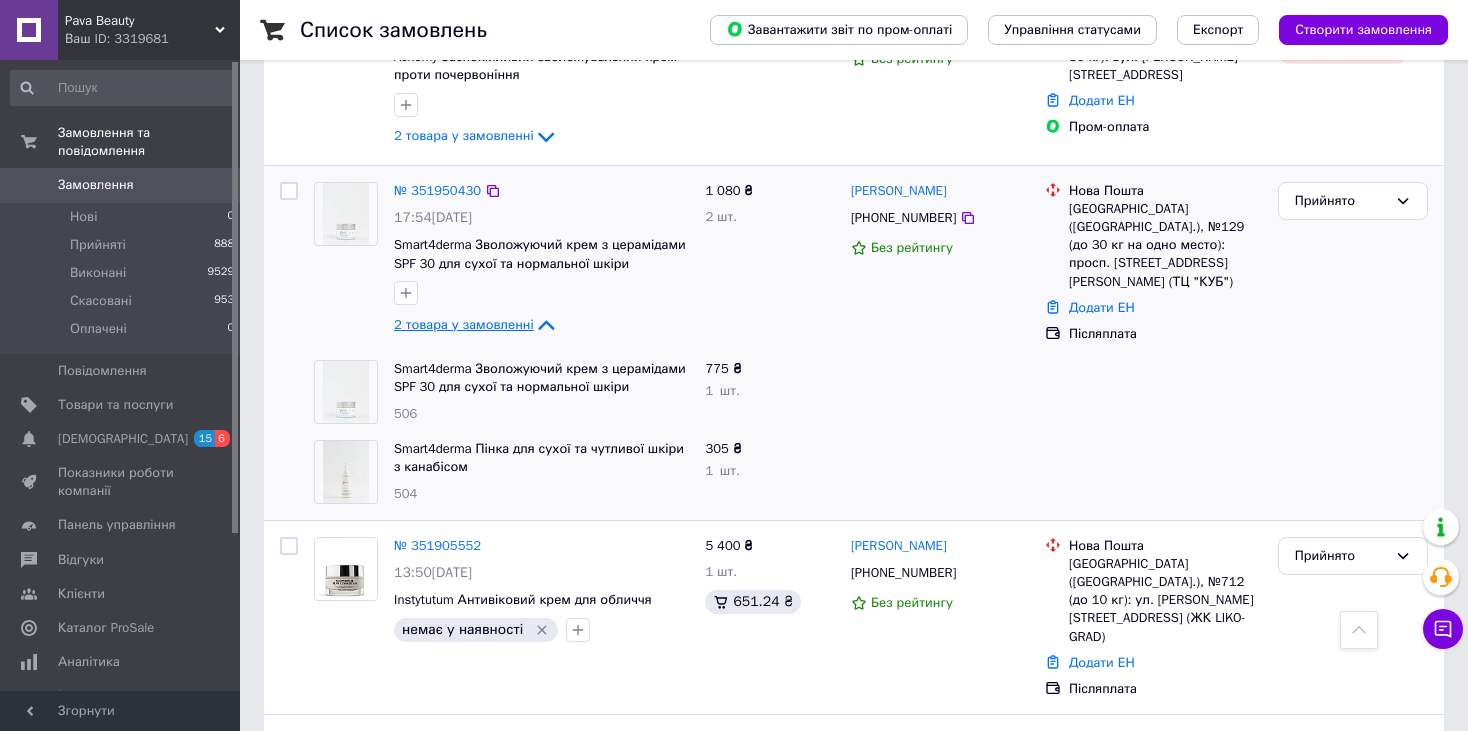 click on "2 товара у замовленні" at bounding box center (464, 324) 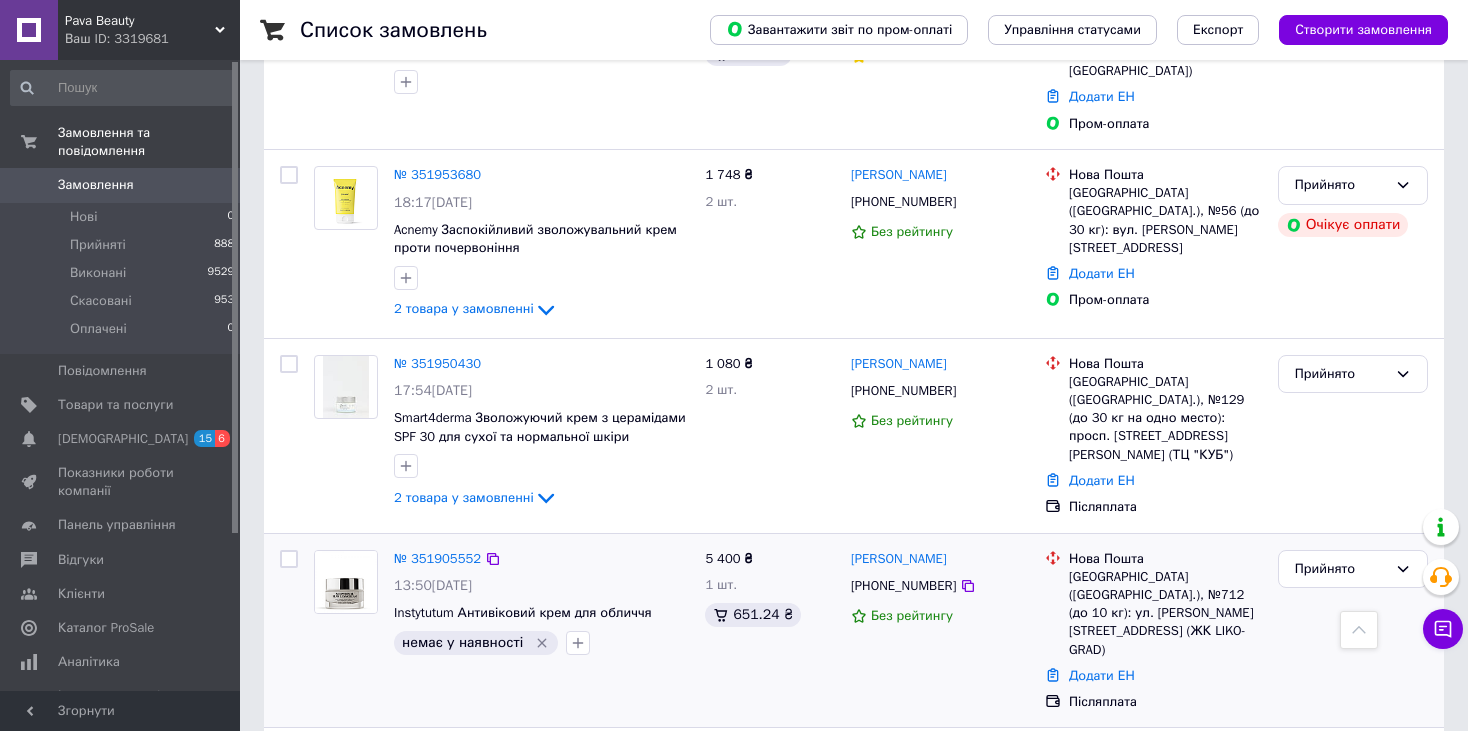 scroll, scrollTop: 800, scrollLeft: 0, axis: vertical 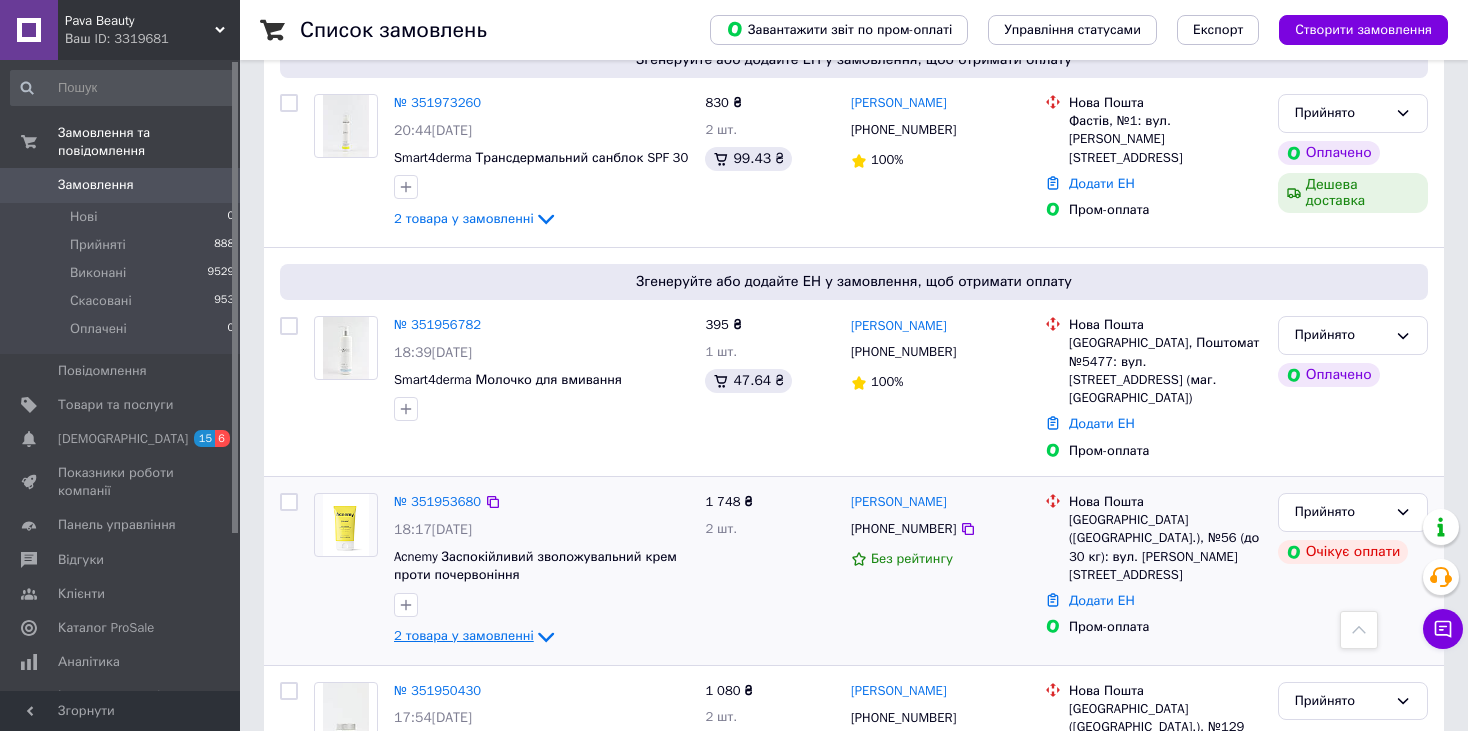 click on "2 товара у замовленні" at bounding box center (464, 635) 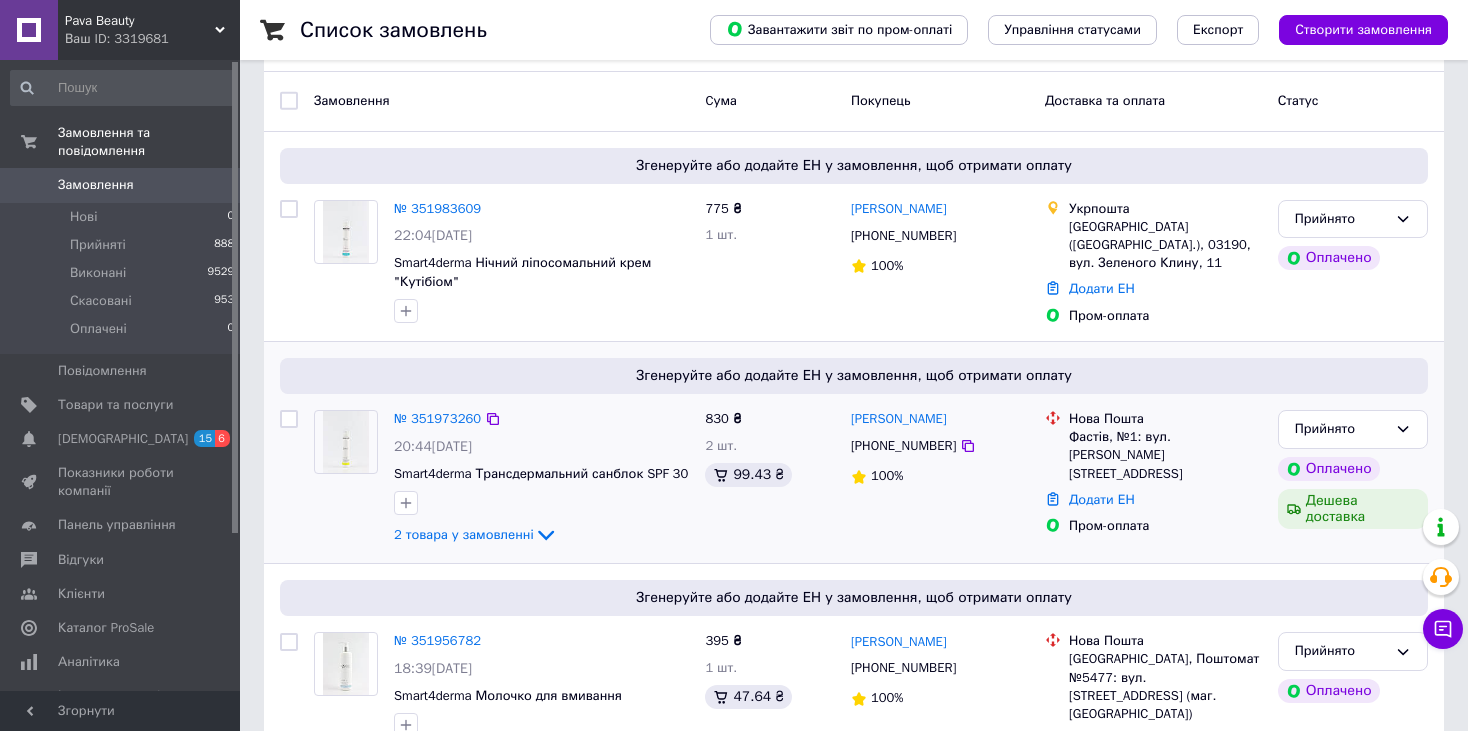 scroll, scrollTop: 0, scrollLeft: 0, axis: both 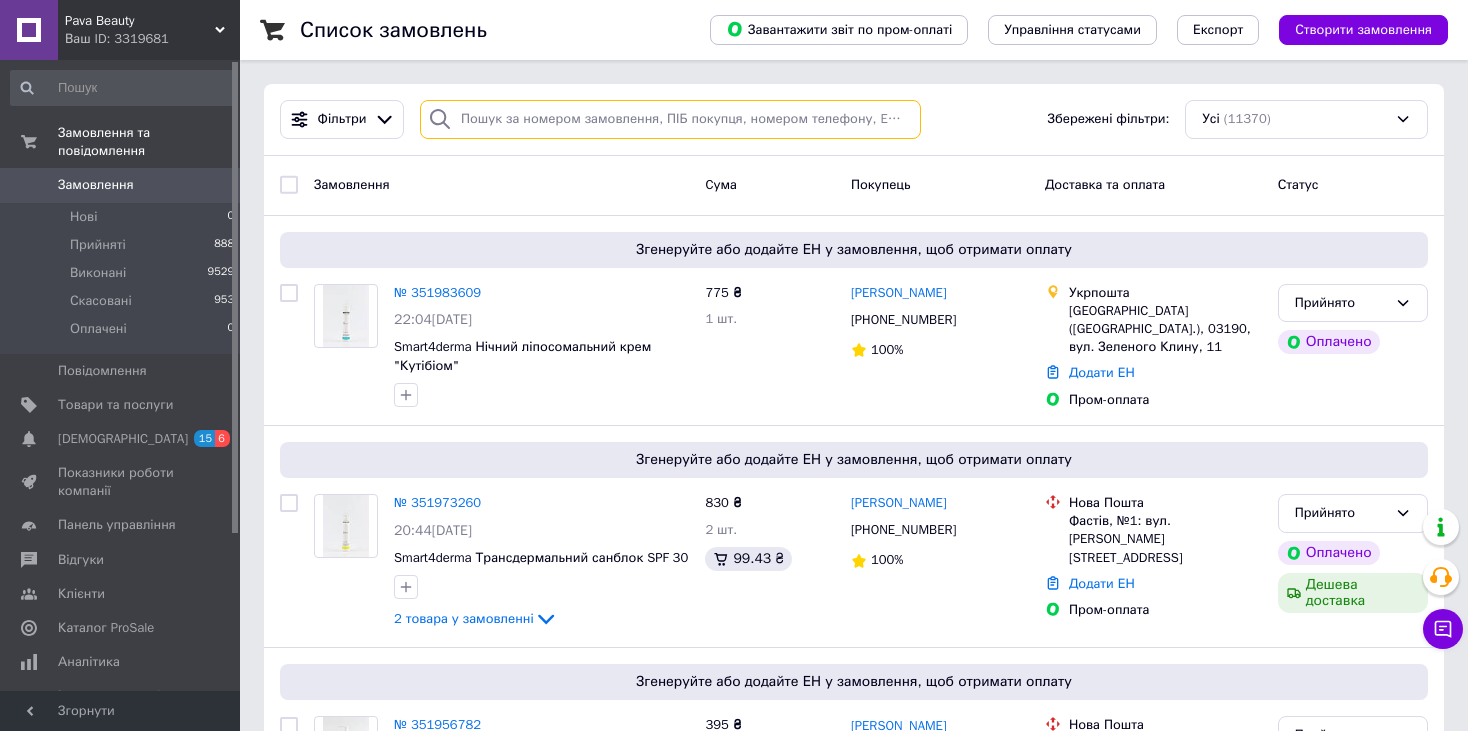 click at bounding box center [670, 119] 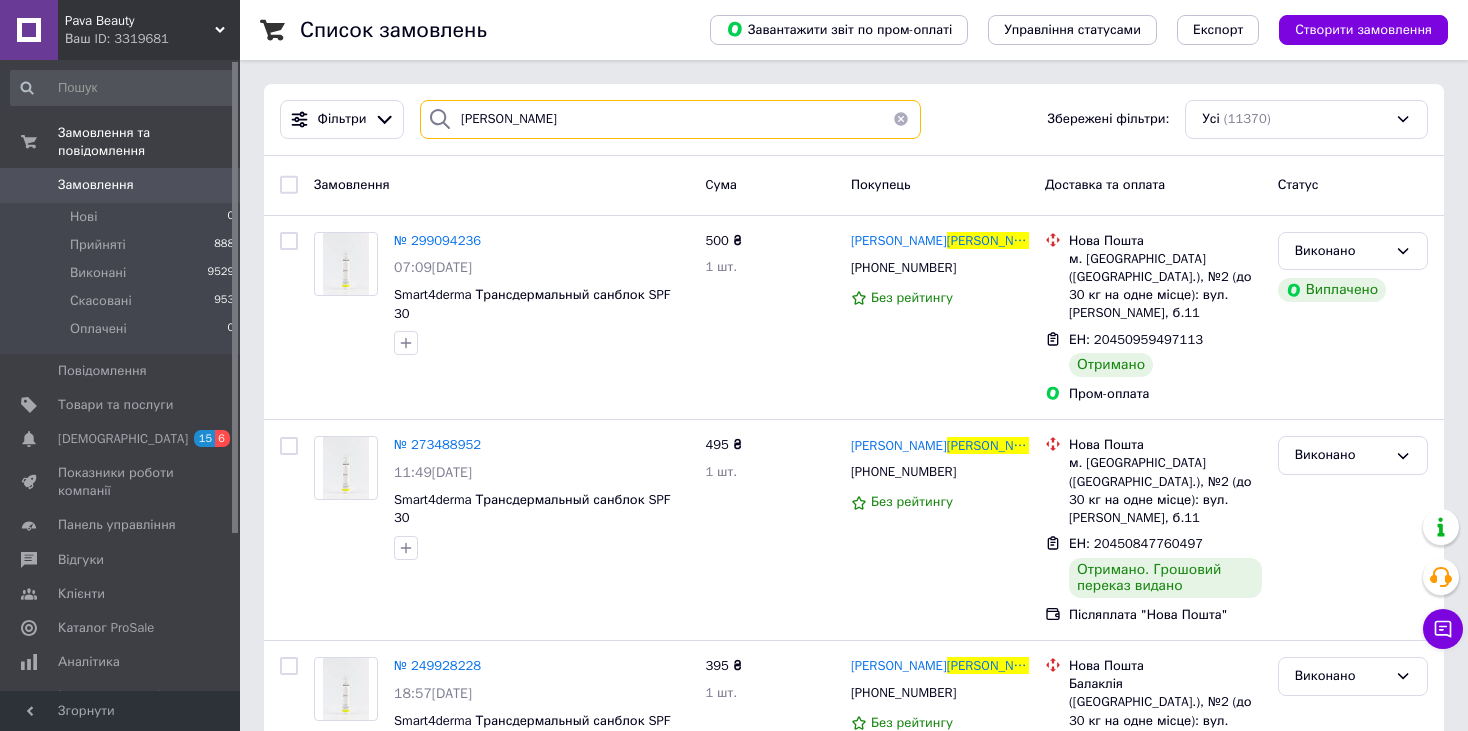 type on "[PERSON_NAME]" 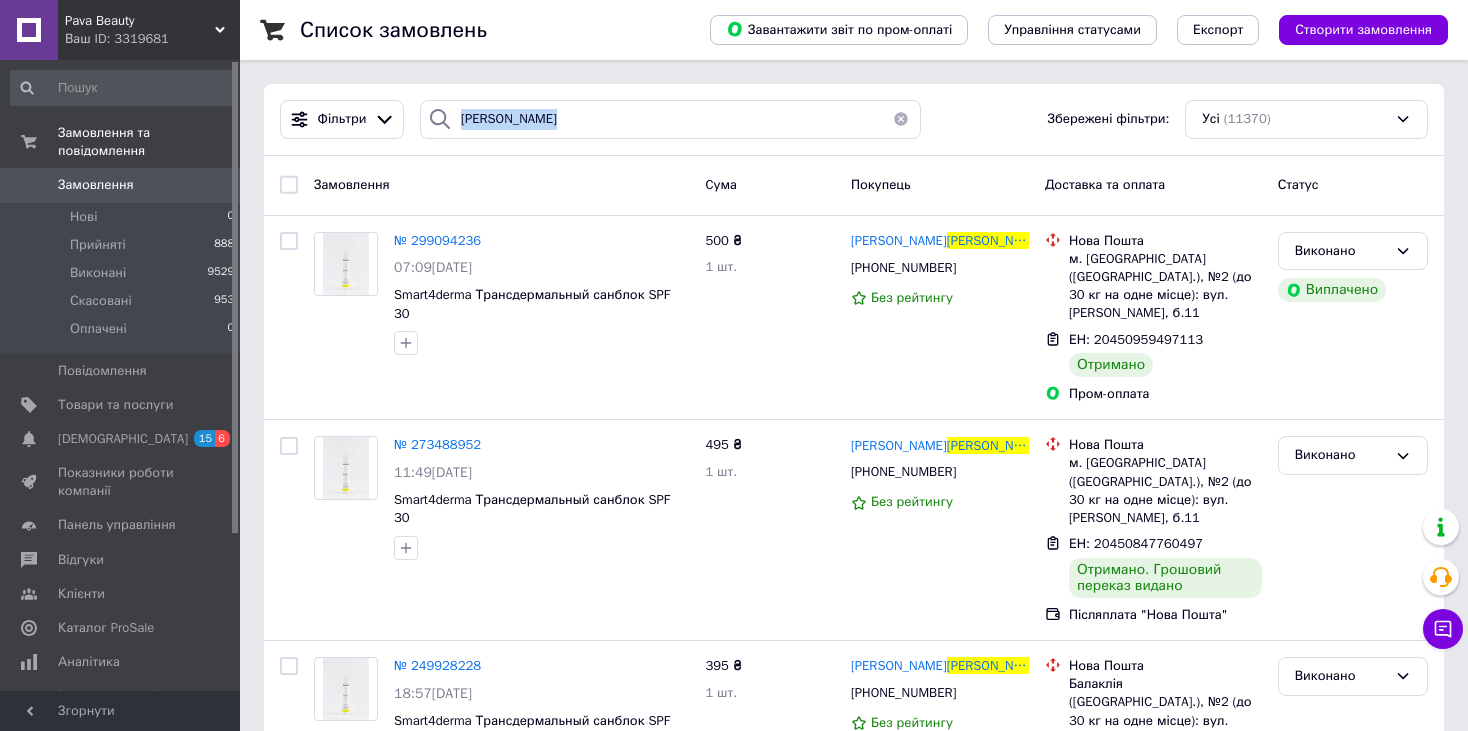 drag, startPoint x: 455, startPoint y: 114, endPoint x: 582, endPoint y: 120, distance: 127.141655 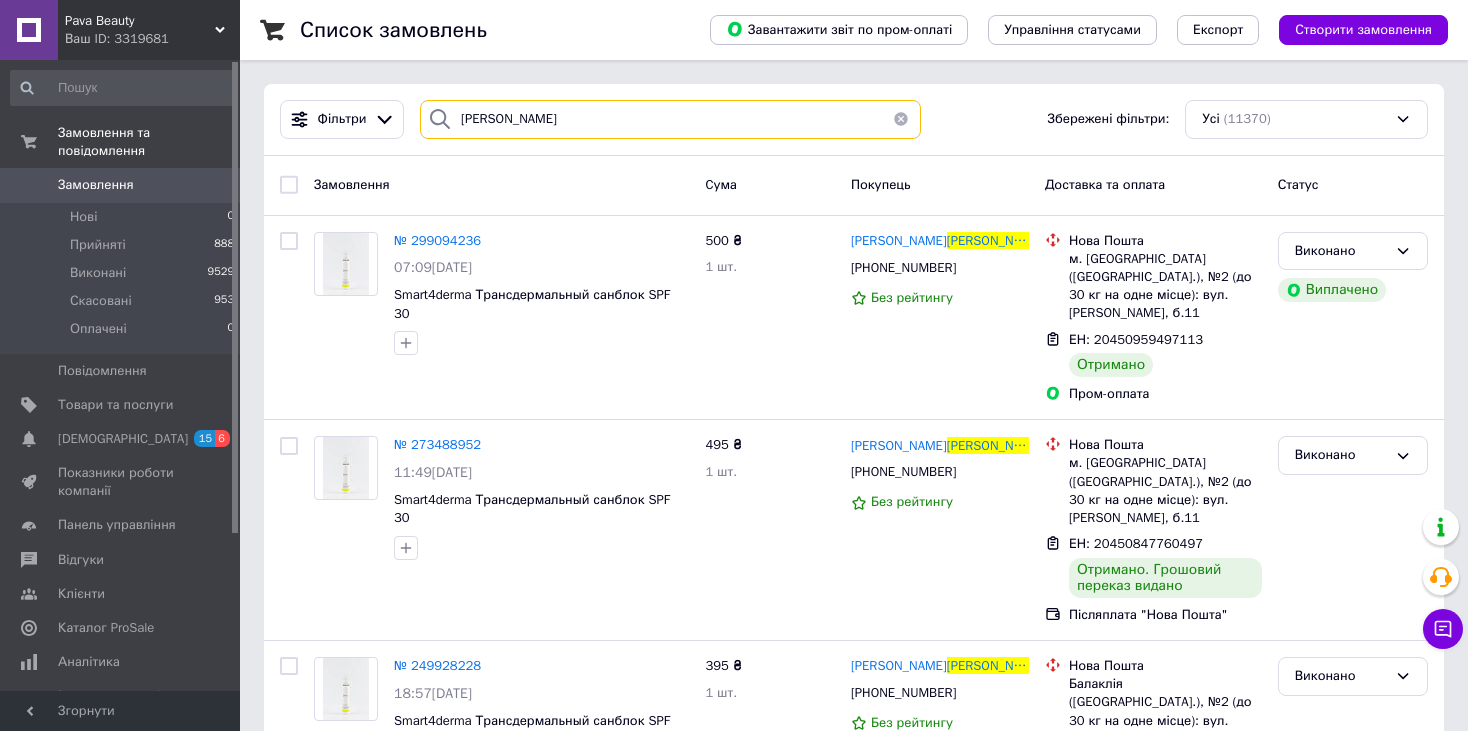 drag, startPoint x: 459, startPoint y: 120, endPoint x: 531, endPoint y: 120, distance: 72 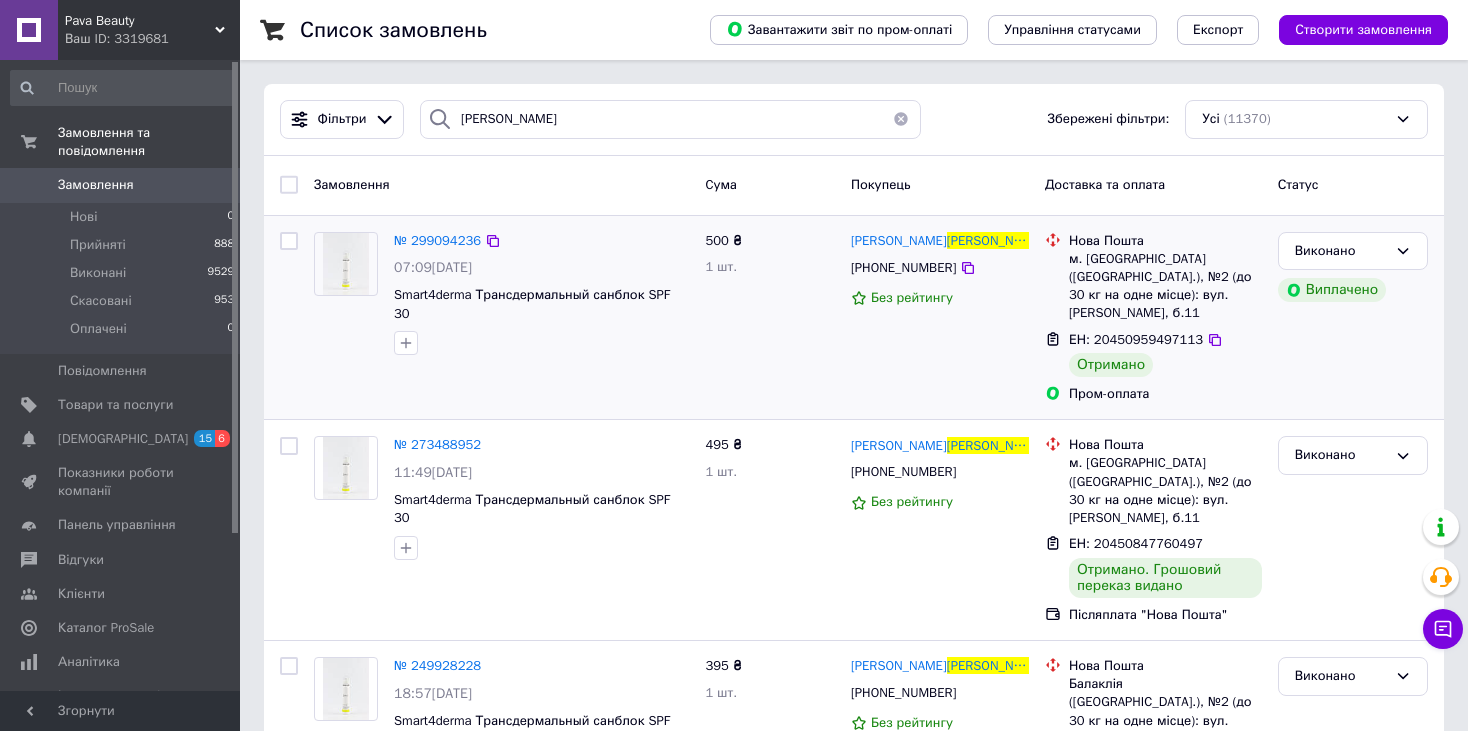 click on "500 ₴ 1 шт." at bounding box center [770, 318] 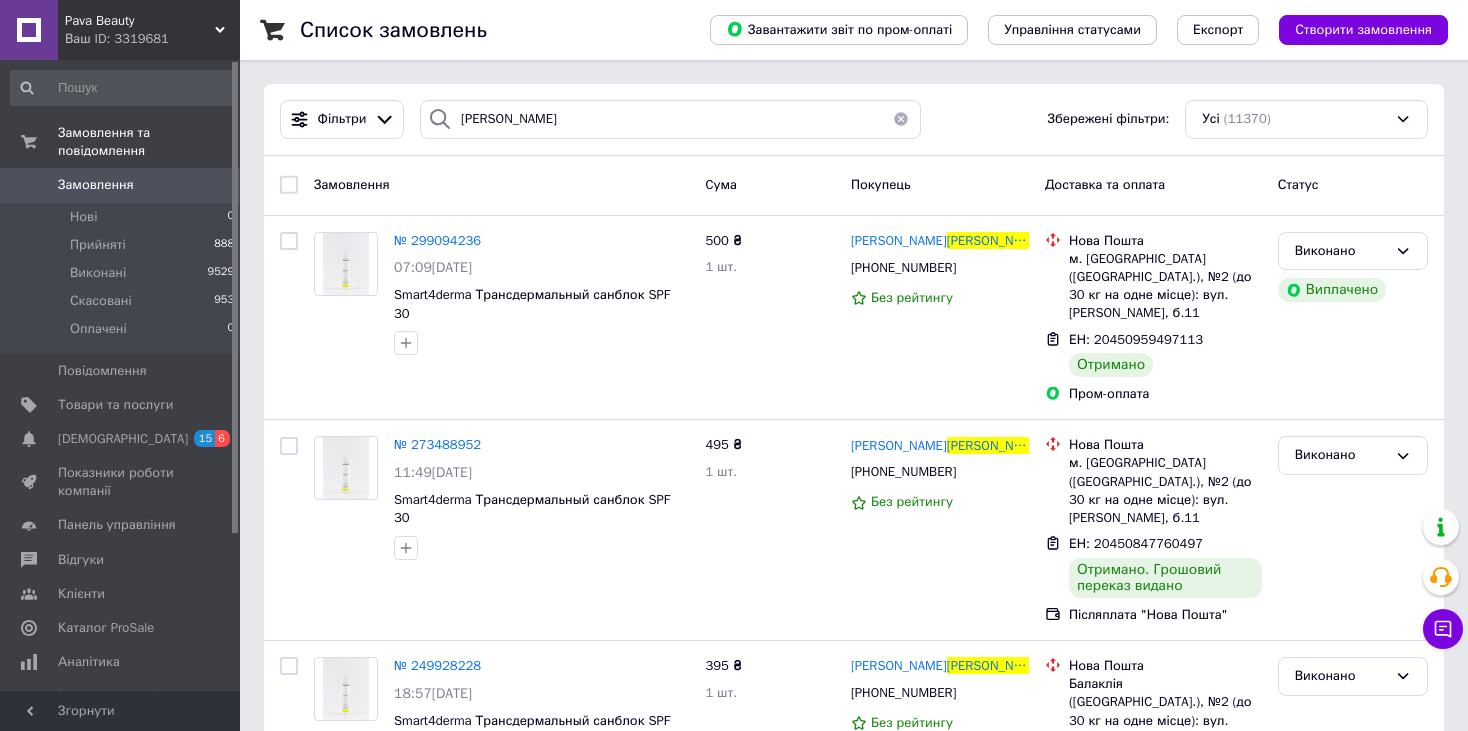 click on "Замовлення" at bounding box center (121, 185) 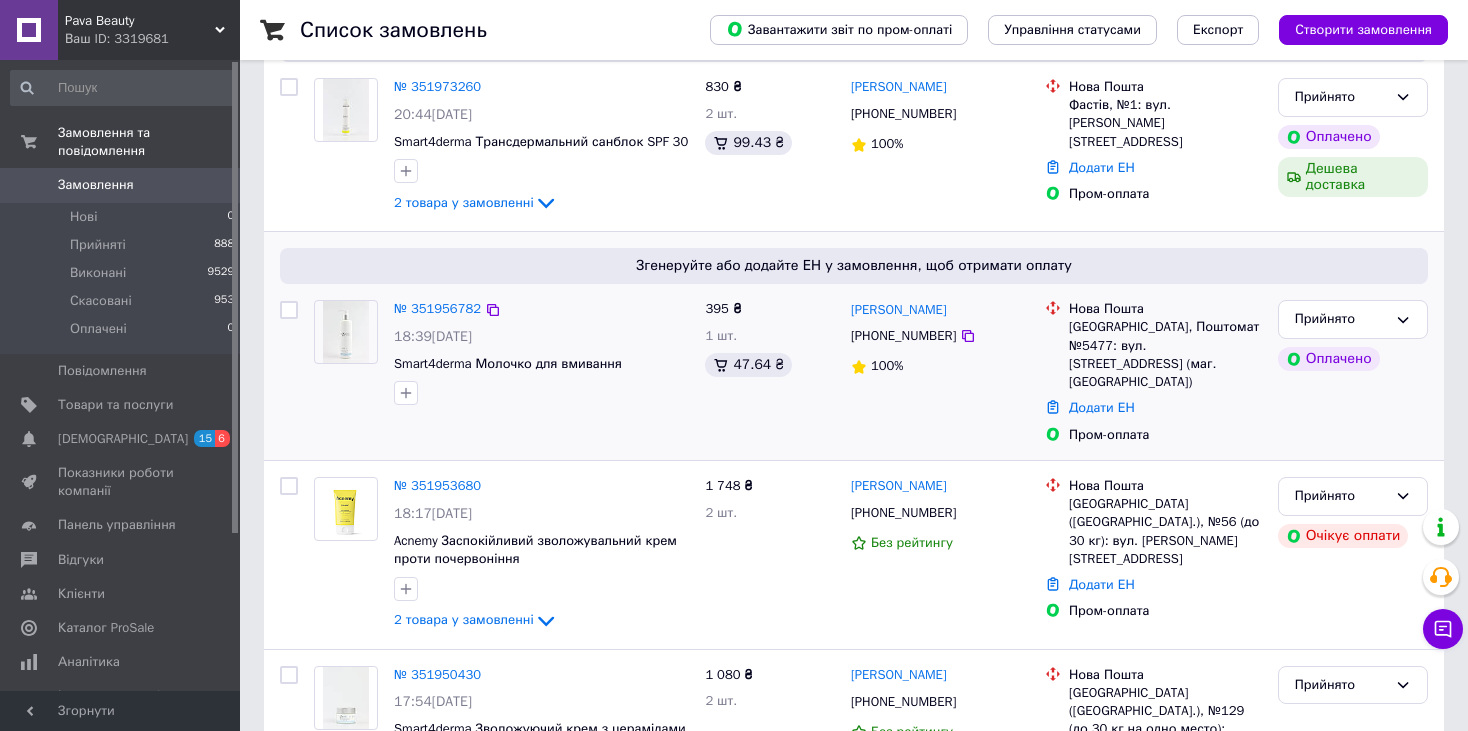 scroll, scrollTop: 500, scrollLeft: 0, axis: vertical 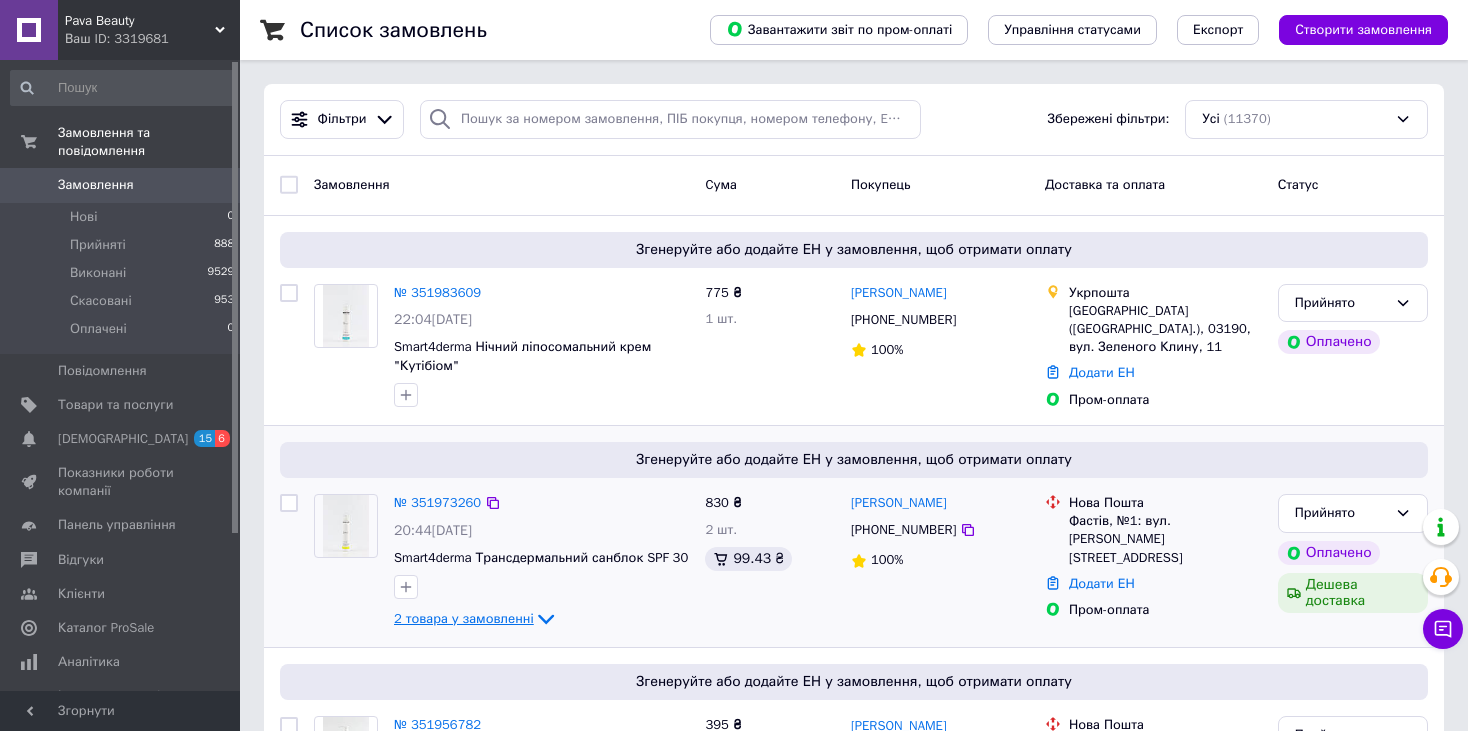 click 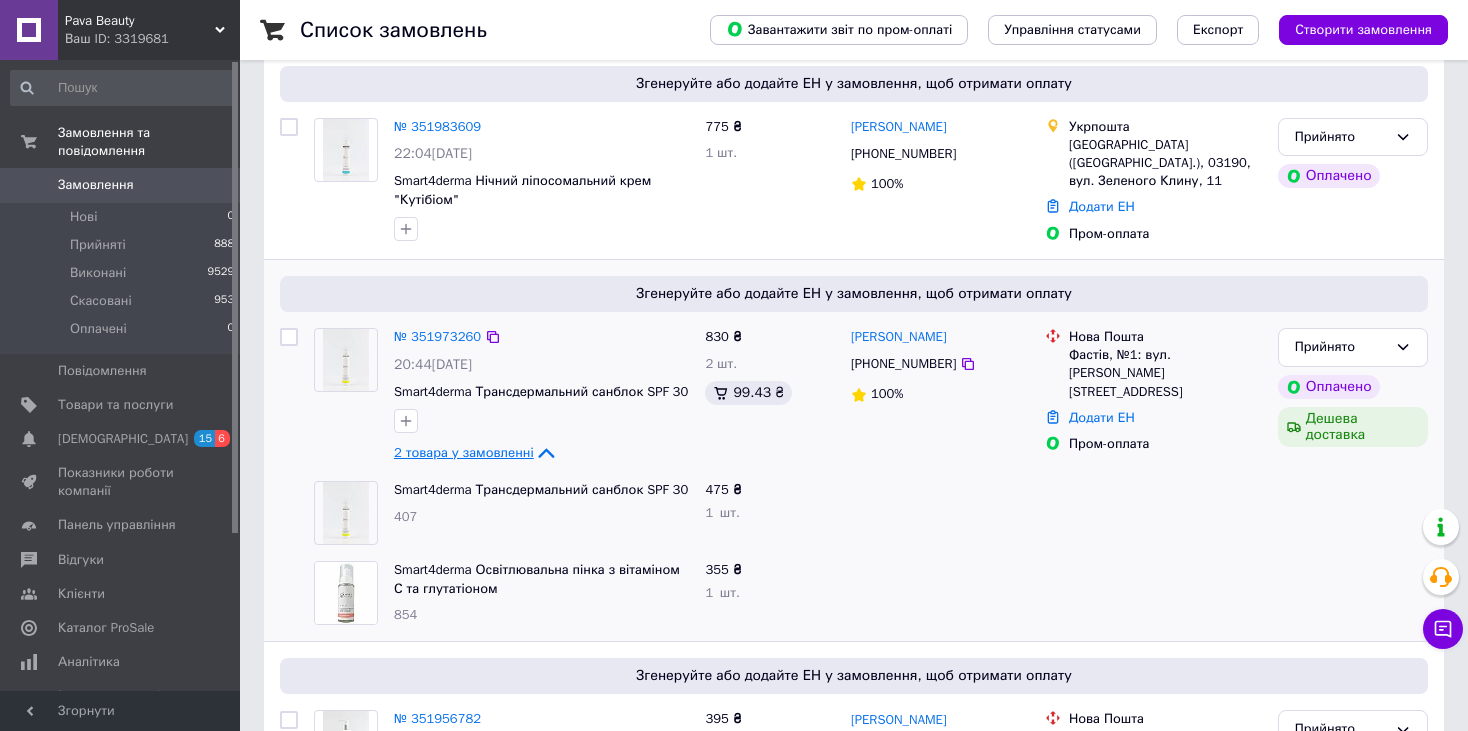 scroll, scrollTop: 200, scrollLeft: 0, axis: vertical 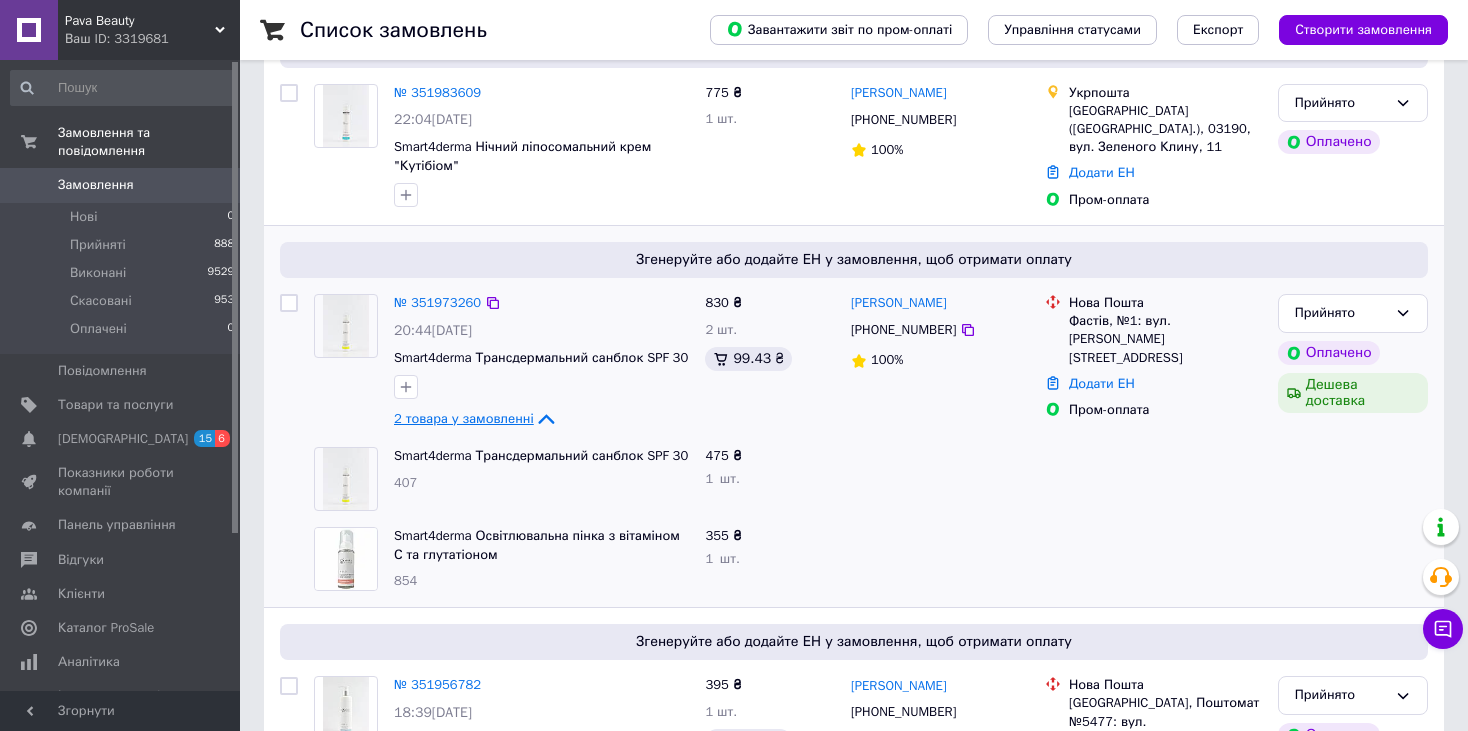 click on "2 товара у замовленні" at bounding box center (464, 418) 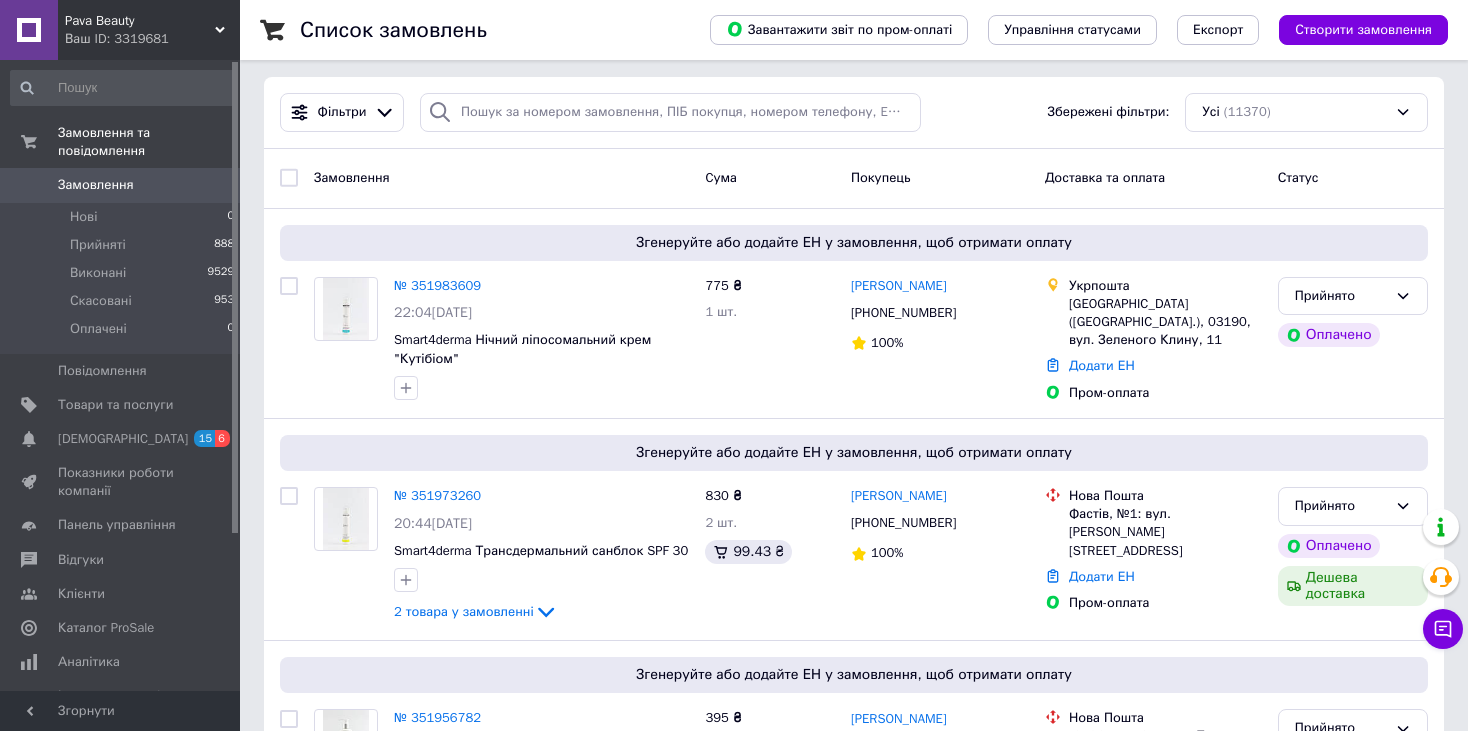 scroll, scrollTop: 0, scrollLeft: 0, axis: both 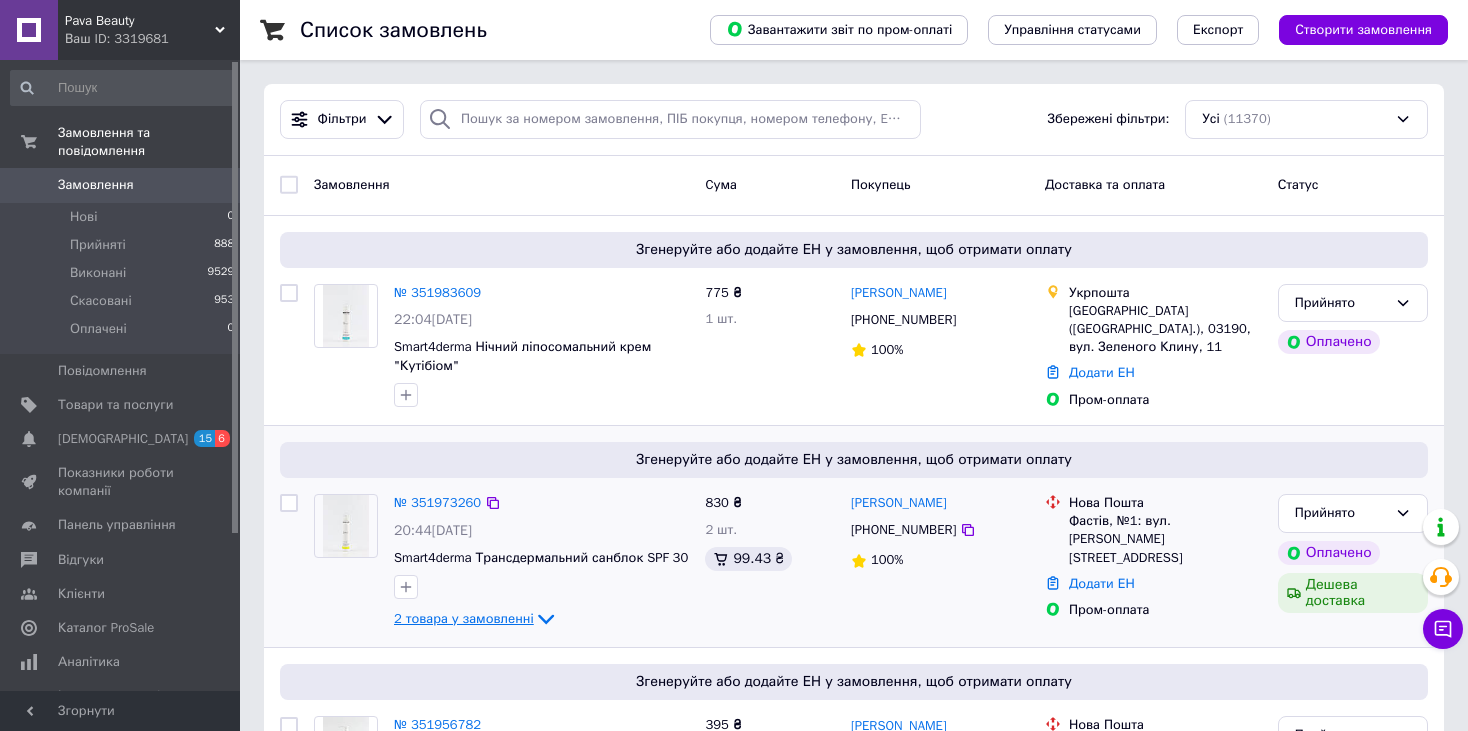 click 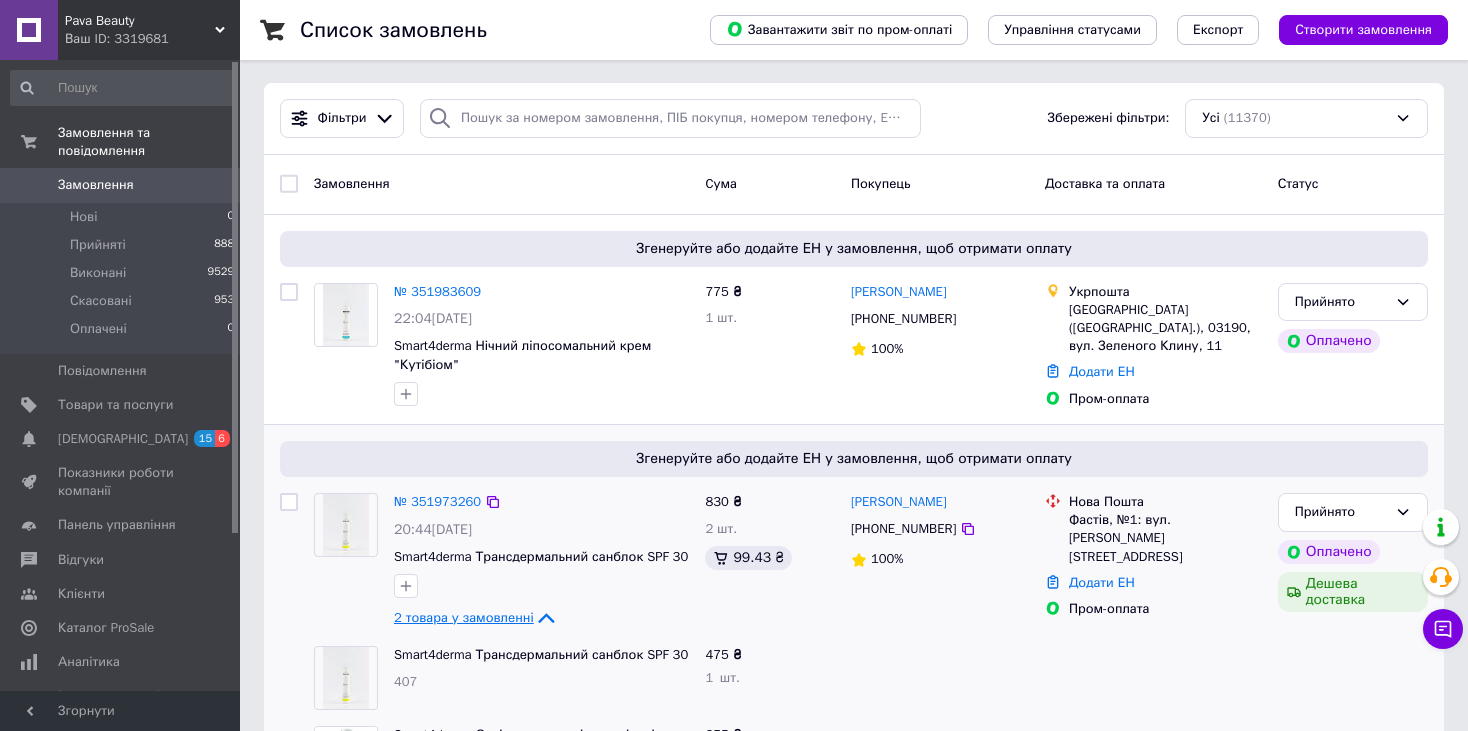 scroll, scrollTop: 0, scrollLeft: 0, axis: both 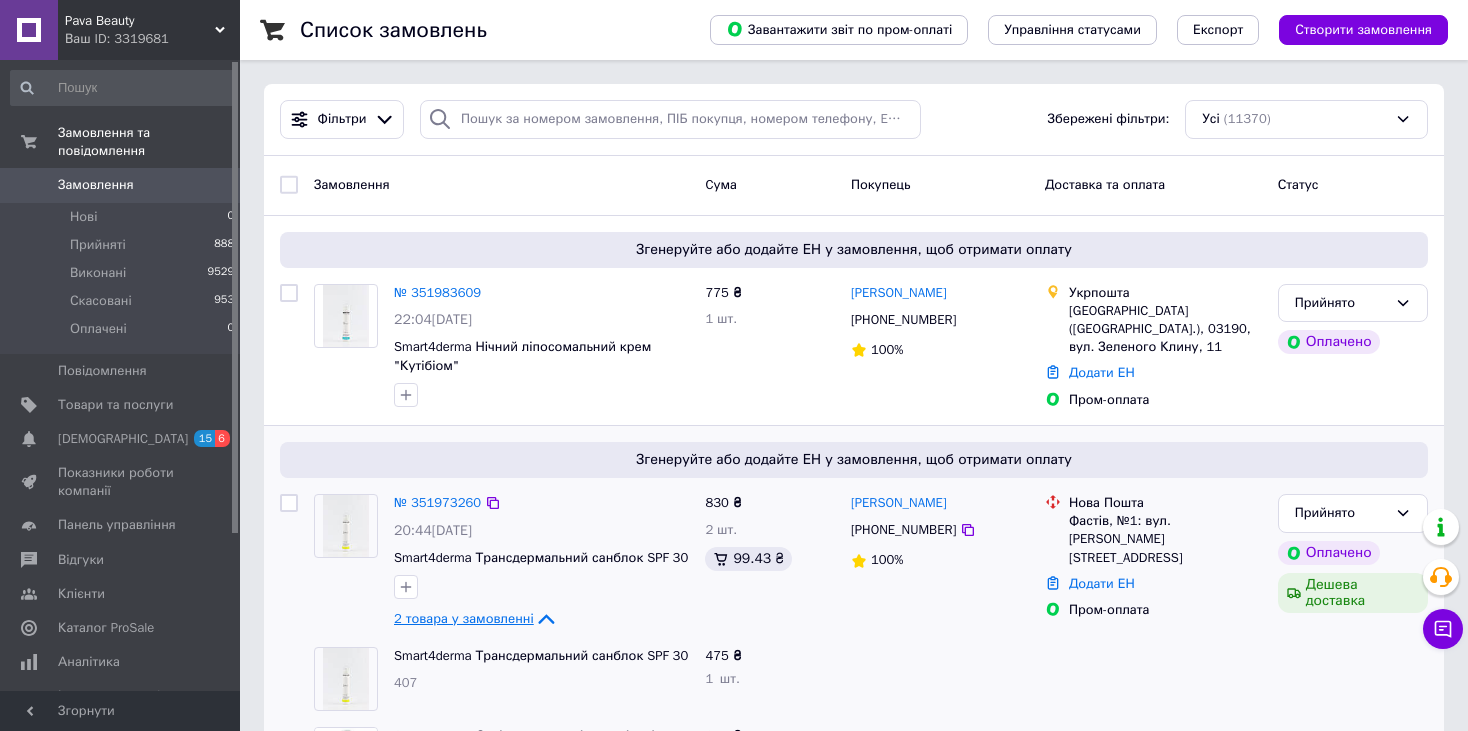 click on "2 товара у замовленні" at bounding box center (464, 618) 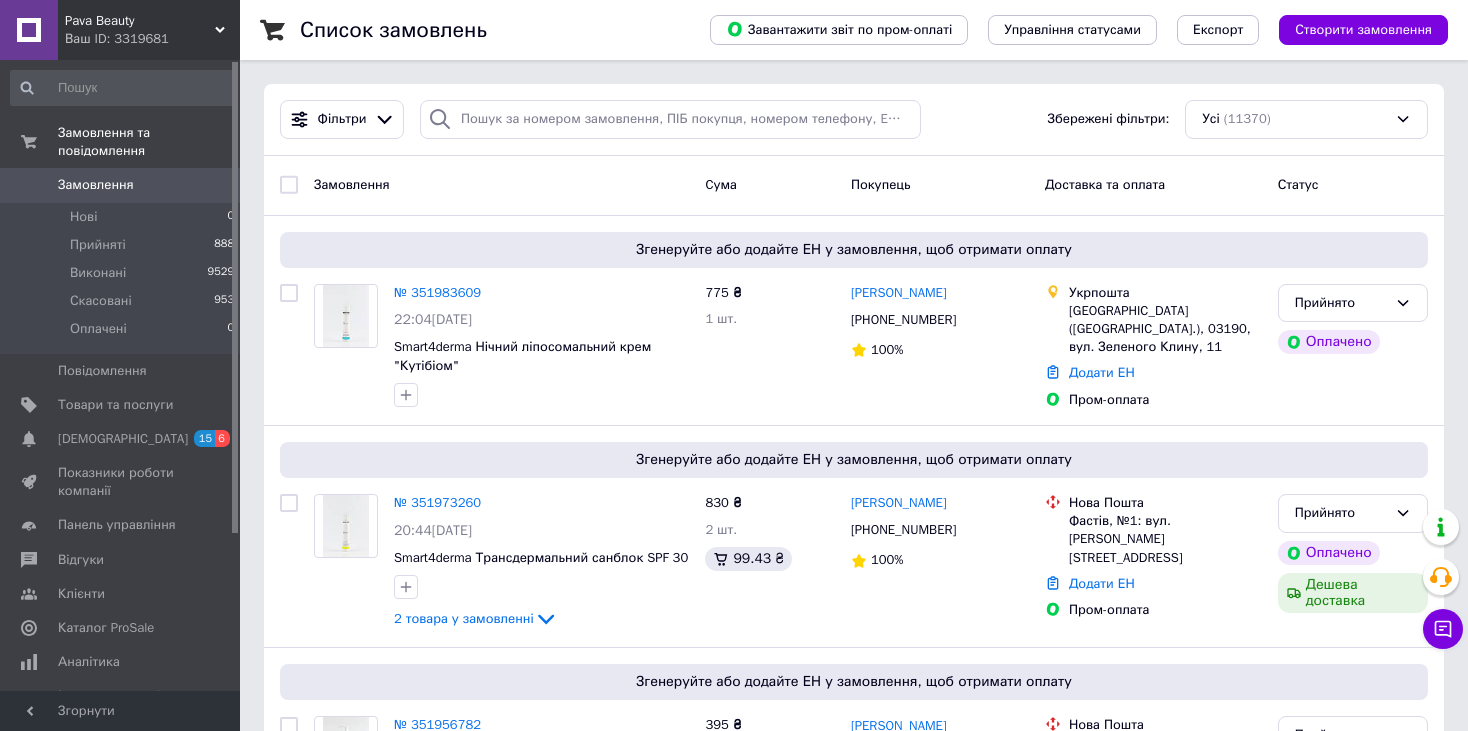 click on "Замовлення" at bounding box center [121, 185] 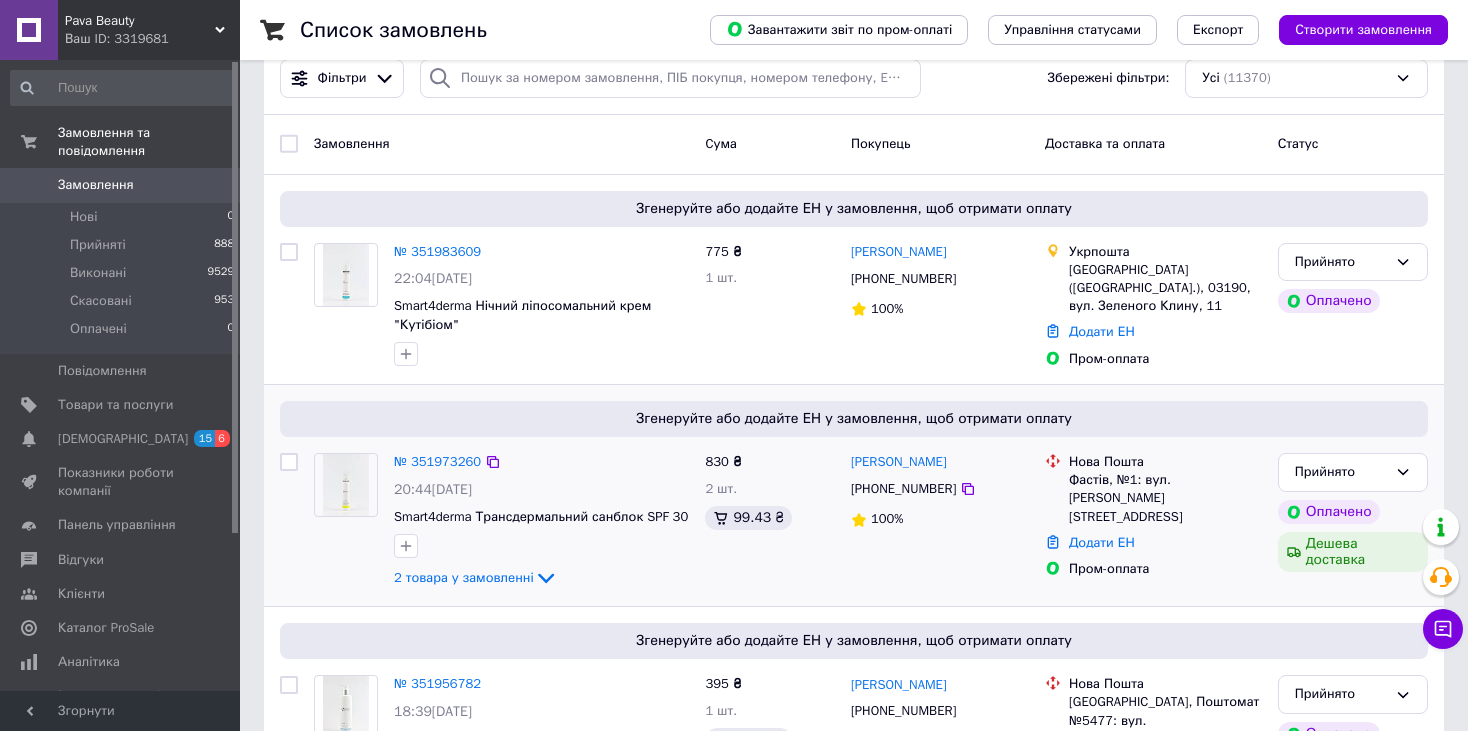 scroll, scrollTop: 0, scrollLeft: 0, axis: both 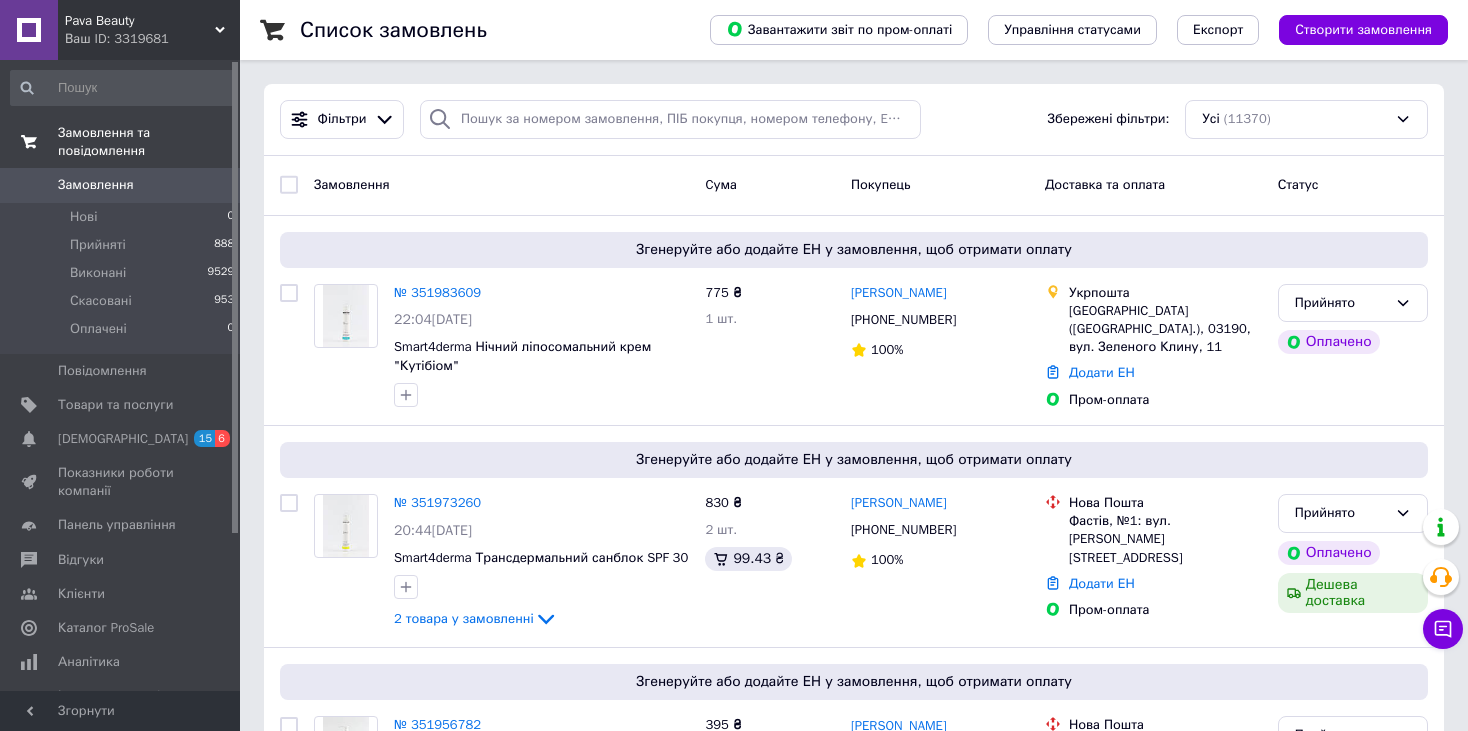 click on "Замовлення та повідомлення" at bounding box center [123, 142] 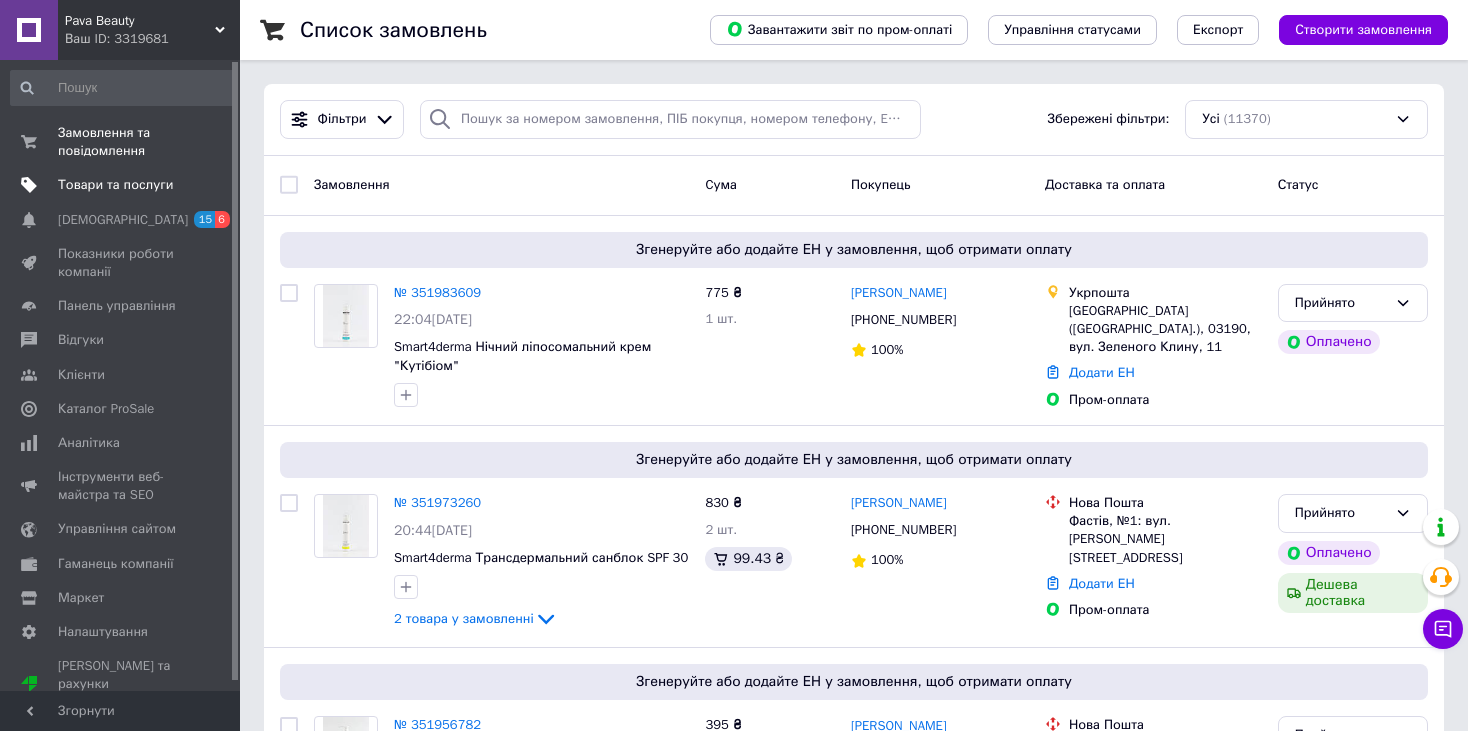 click on "Товари та послуги" at bounding box center [123, 185] 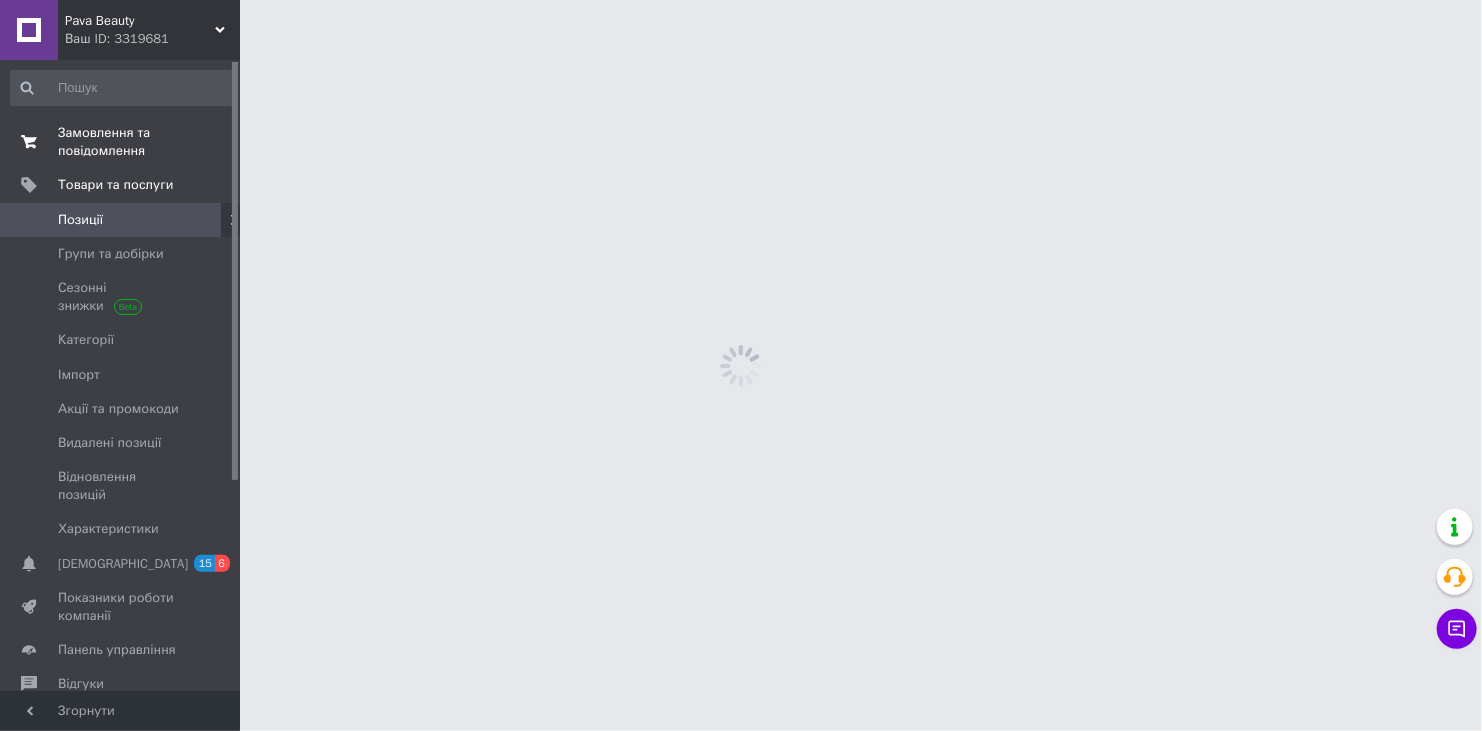 click on "0 0" at bounding box center (212, 142) 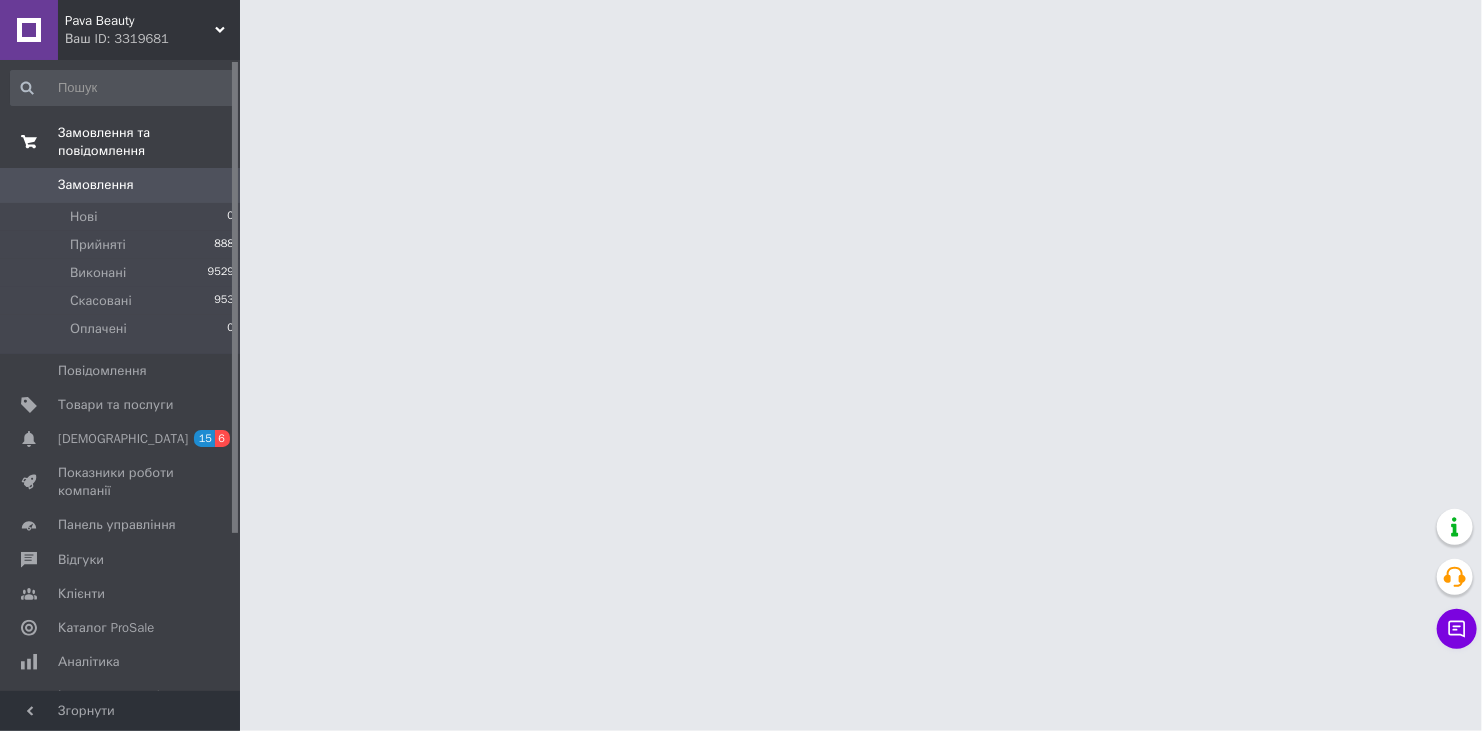 click on "0" at bounding box center (212, 185) 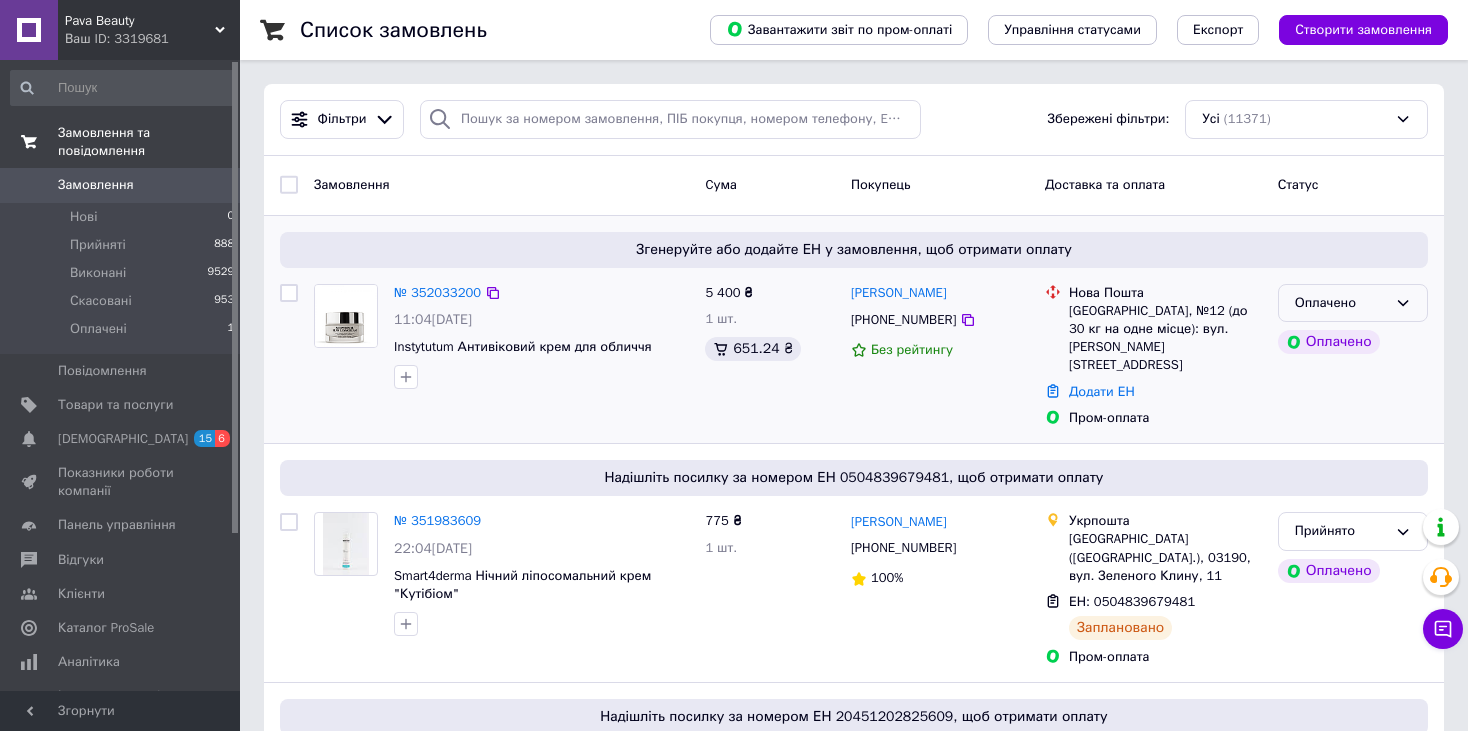 click on "Оплачено" at bounding box center (1341, 303) 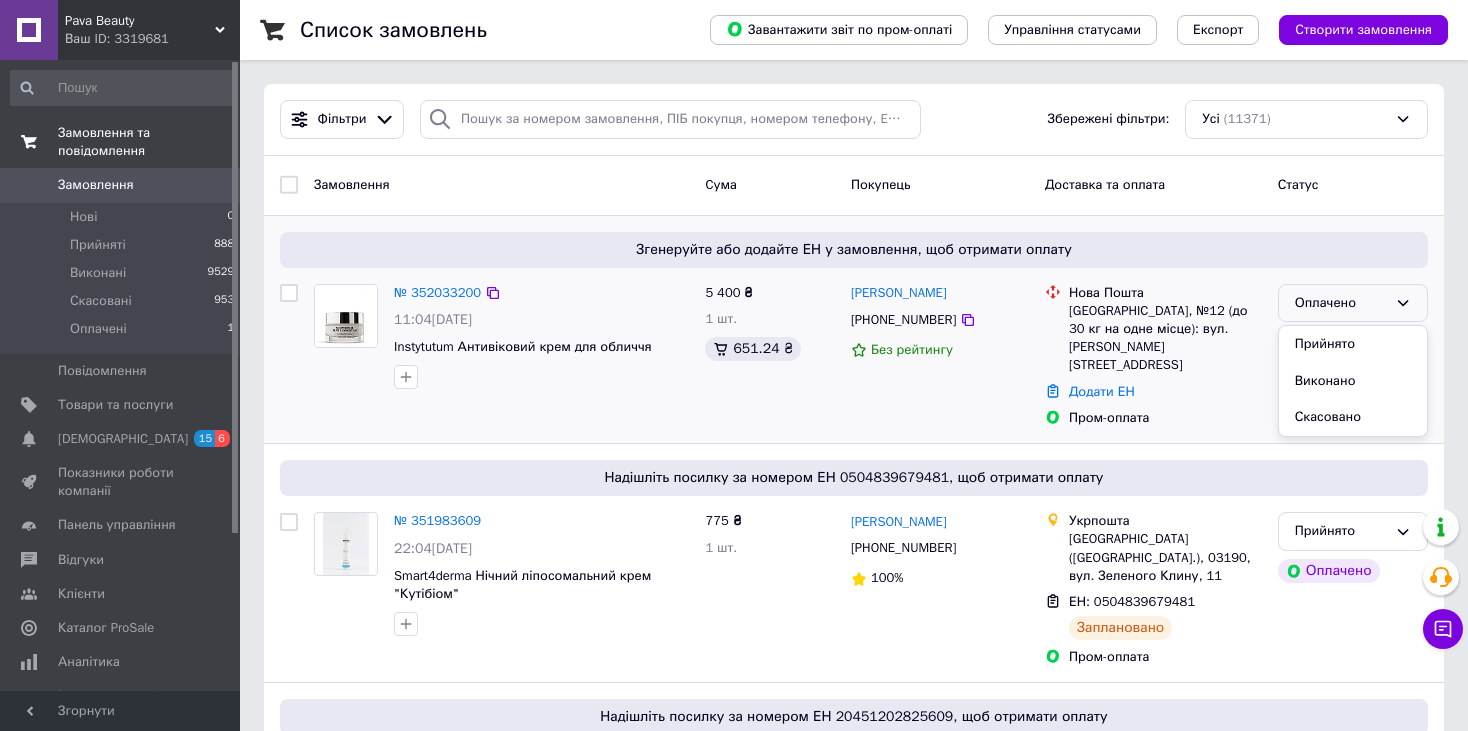 click on "Прийнято" at bounding box center [1353, 344] 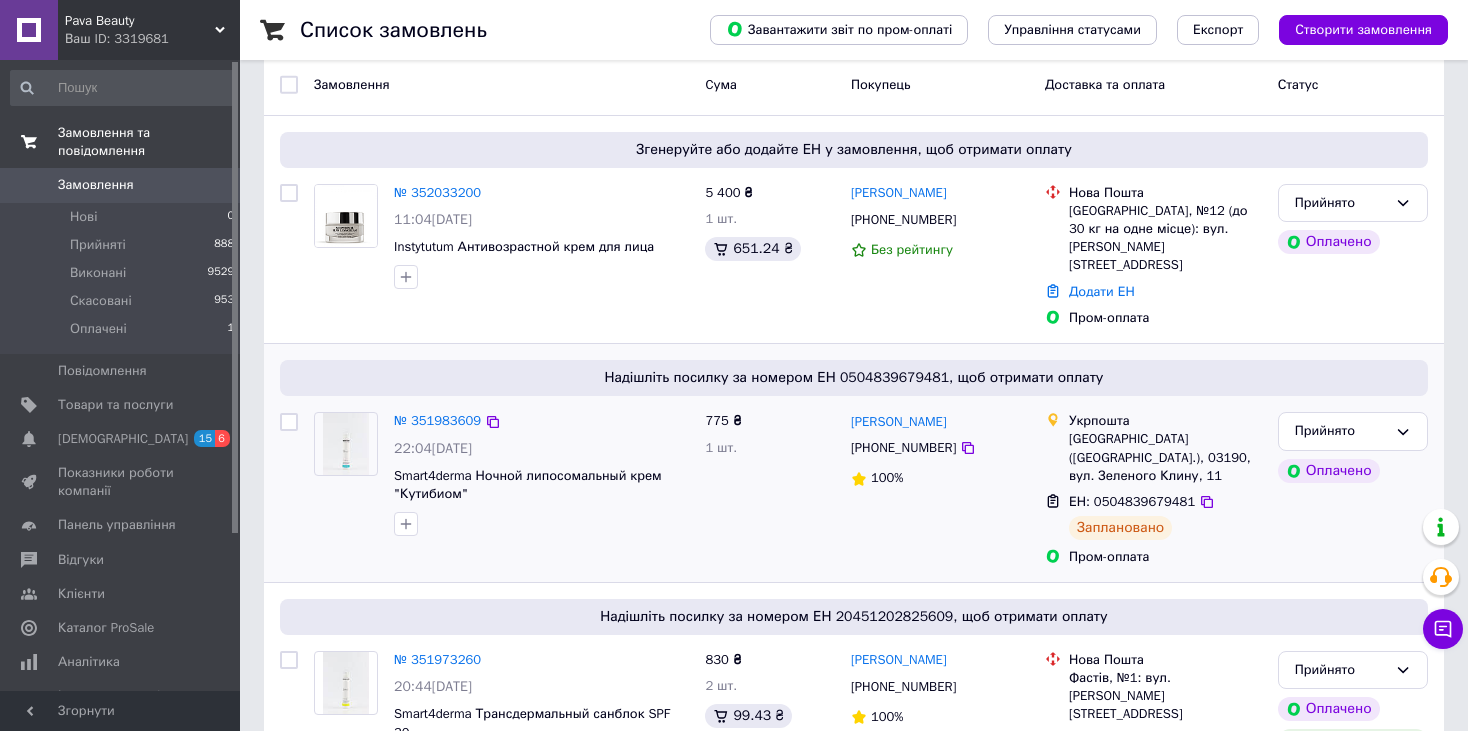 scroll, scrollTop: 0, scrollLeft: 0, axis: both 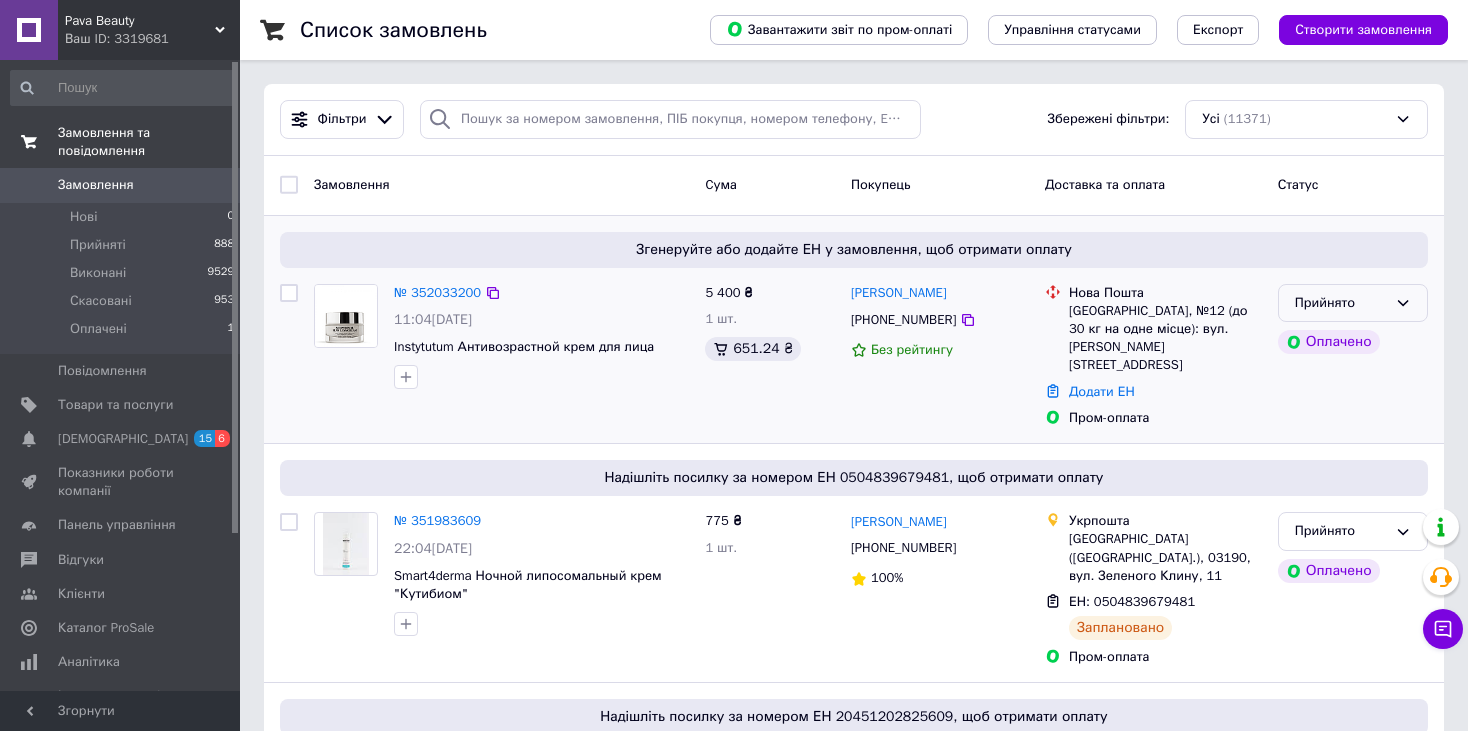 click on "Прийнято" at bounding box center [1341, 303] 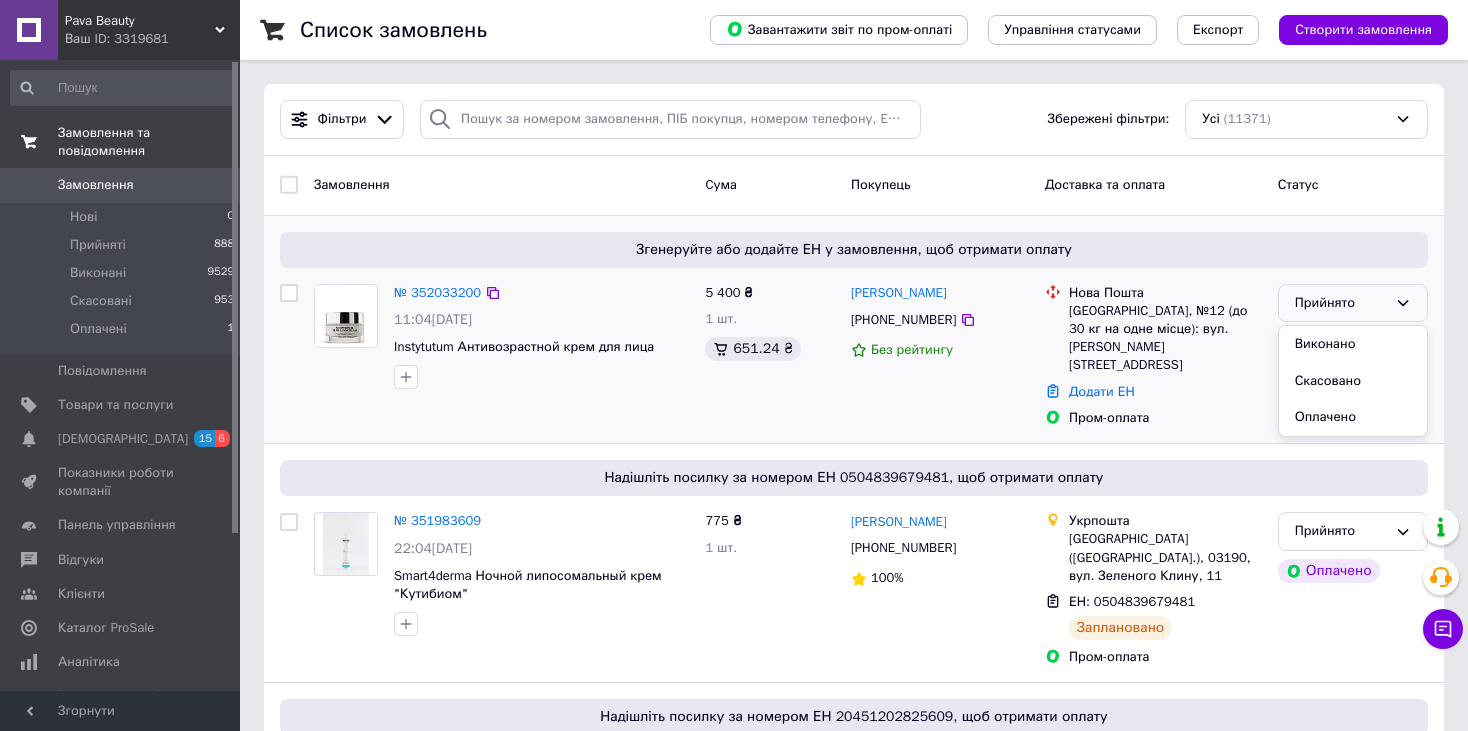 drag, startPoint x: 1366, startPoint y: 379, endPoint x: 1352, endPoint y: 389, distance: 17.20465 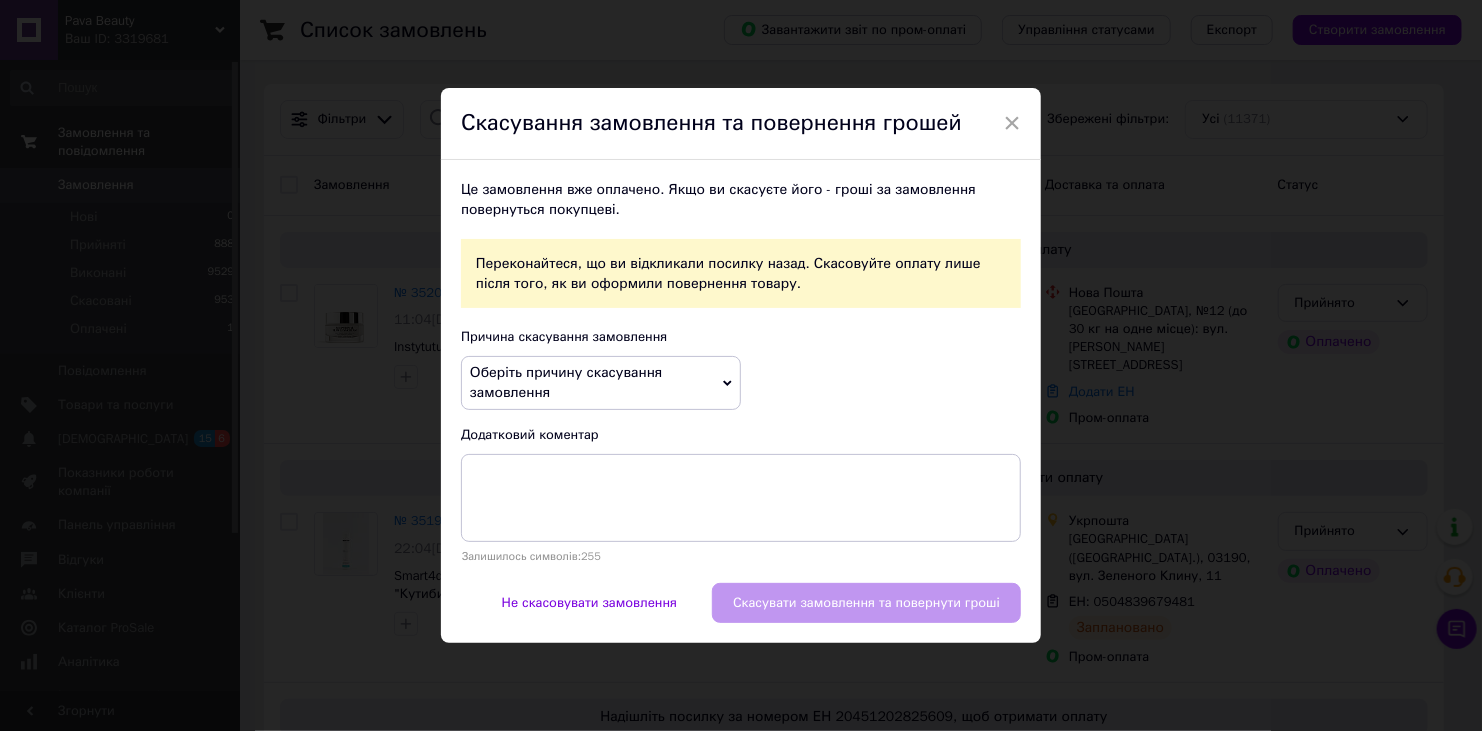 click on "Оберіть причину скасування замовлення" at bounding box center (566, 382) 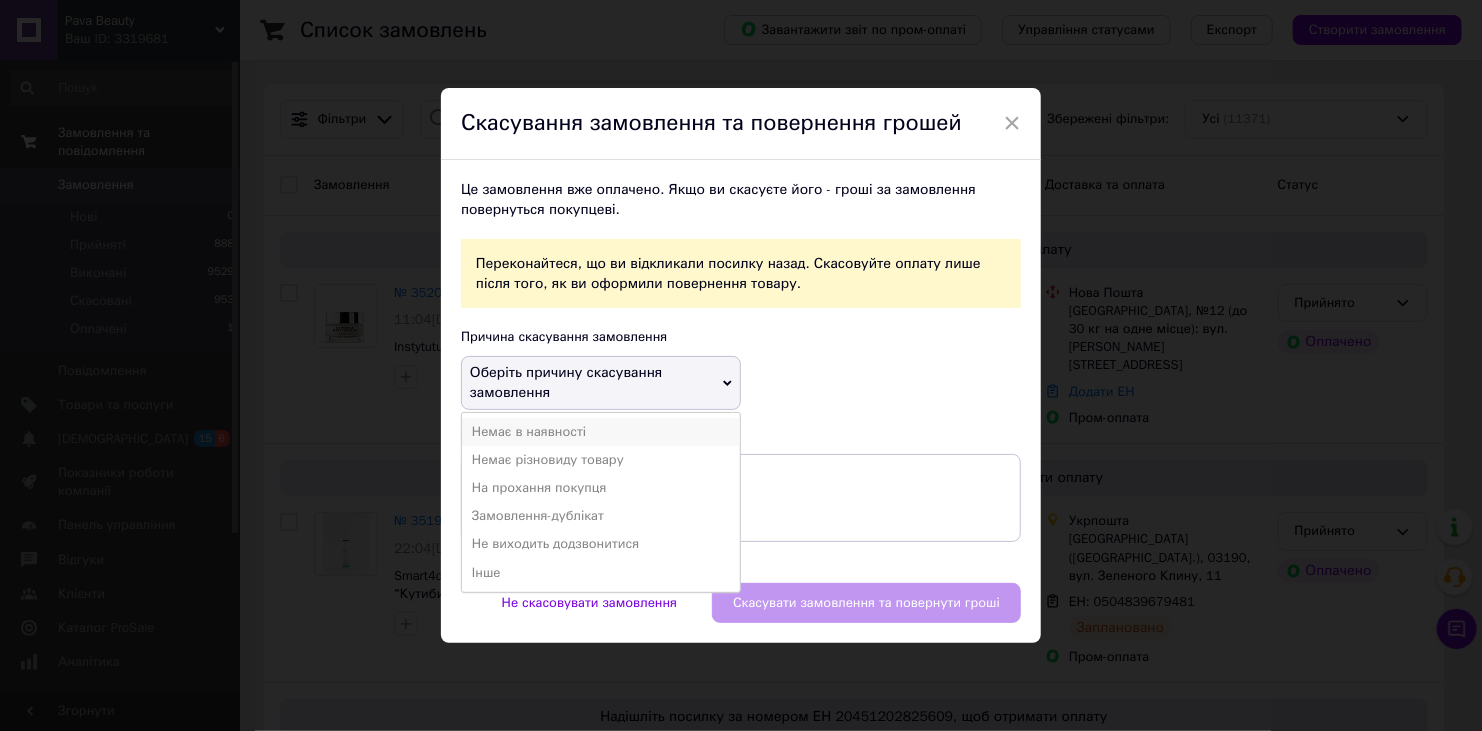 click on "Немає в наявності" at bounding box center [601, 432] 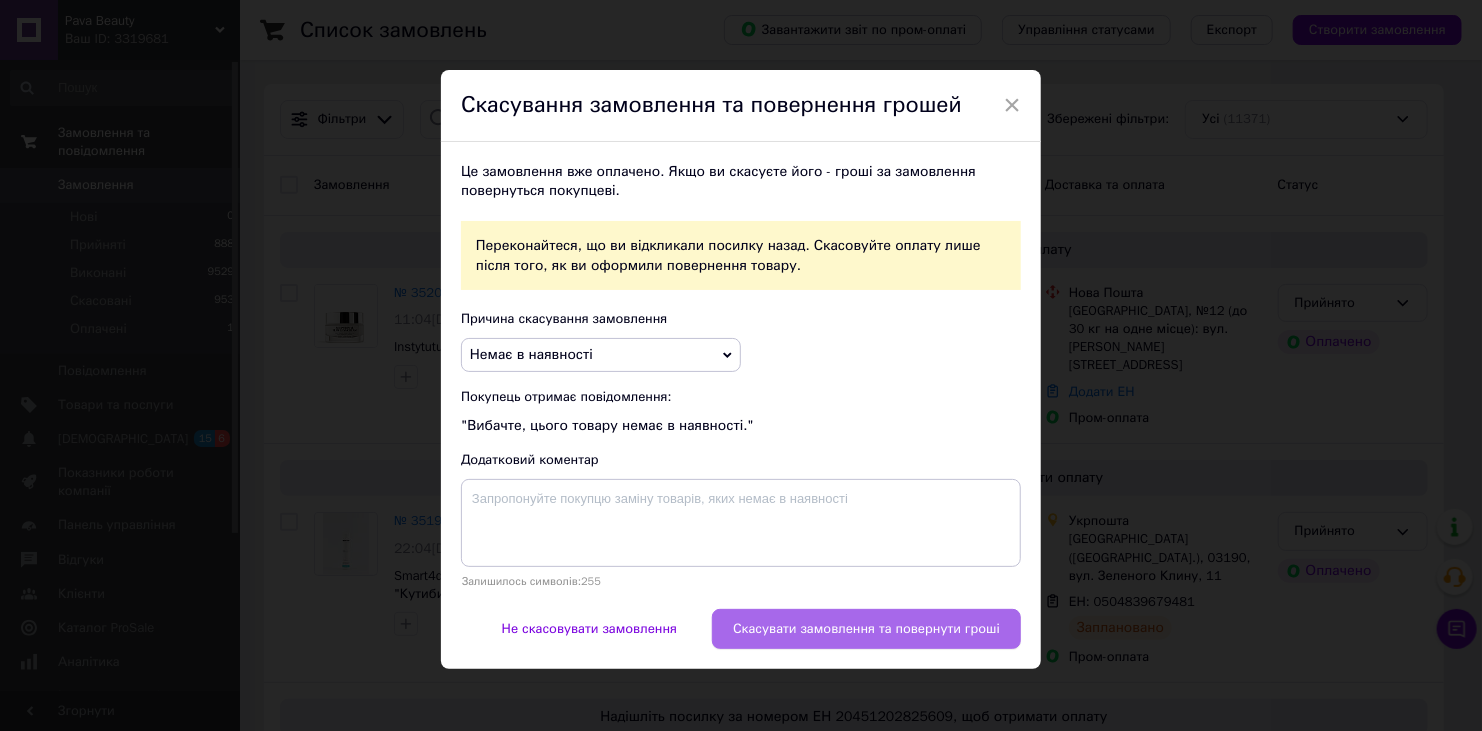 click on "Скасувати замовлення та повернути гроші" at bounding box center [866, 629] 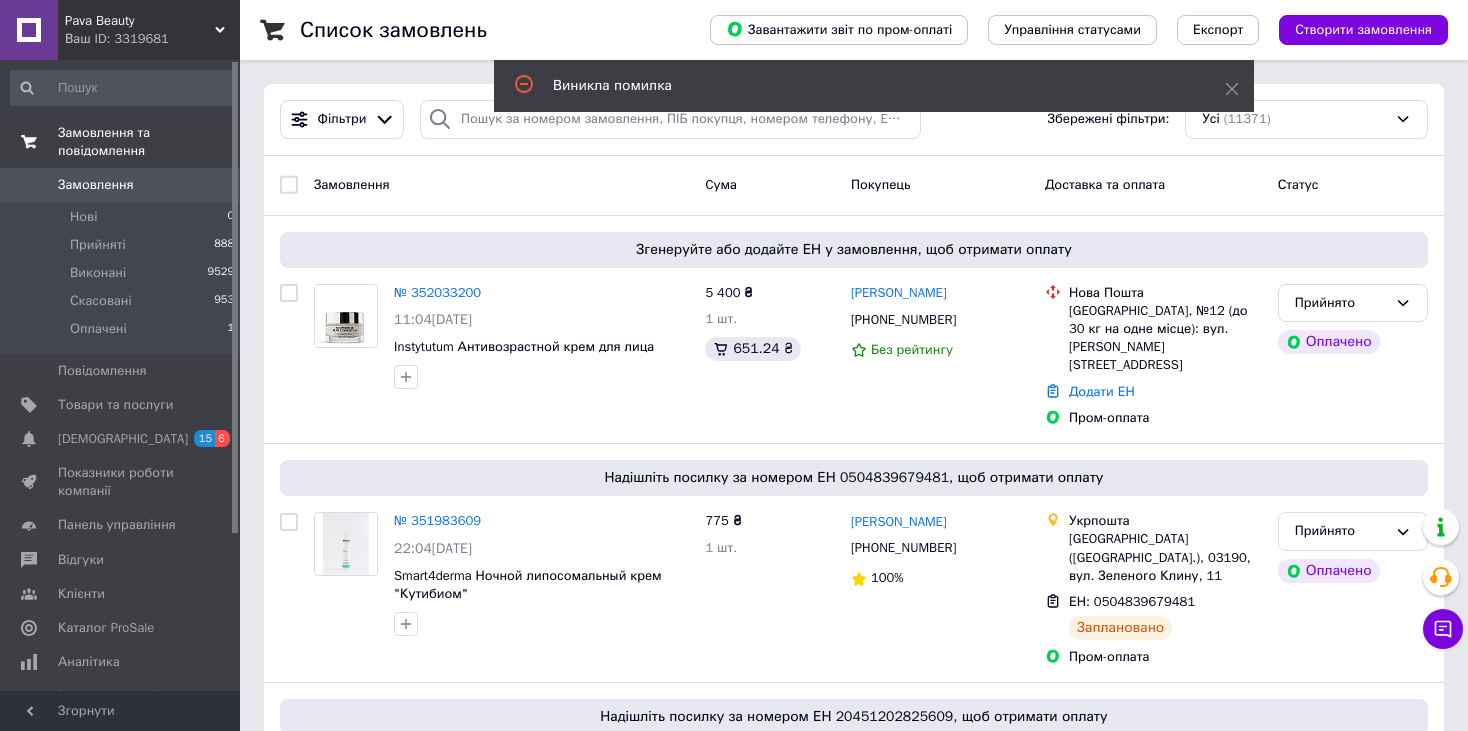 click on "Замовлення 0" at bounding box center [123, 185] 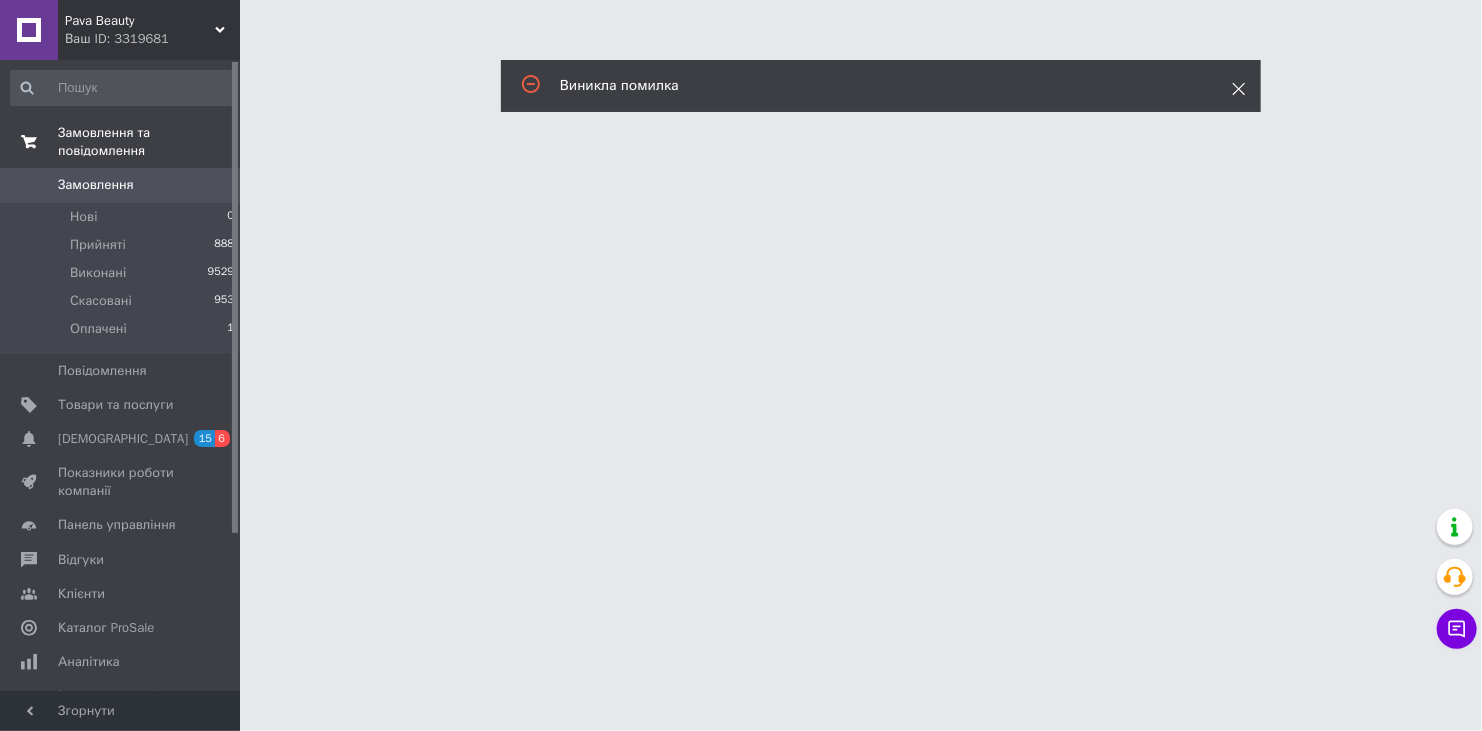 click 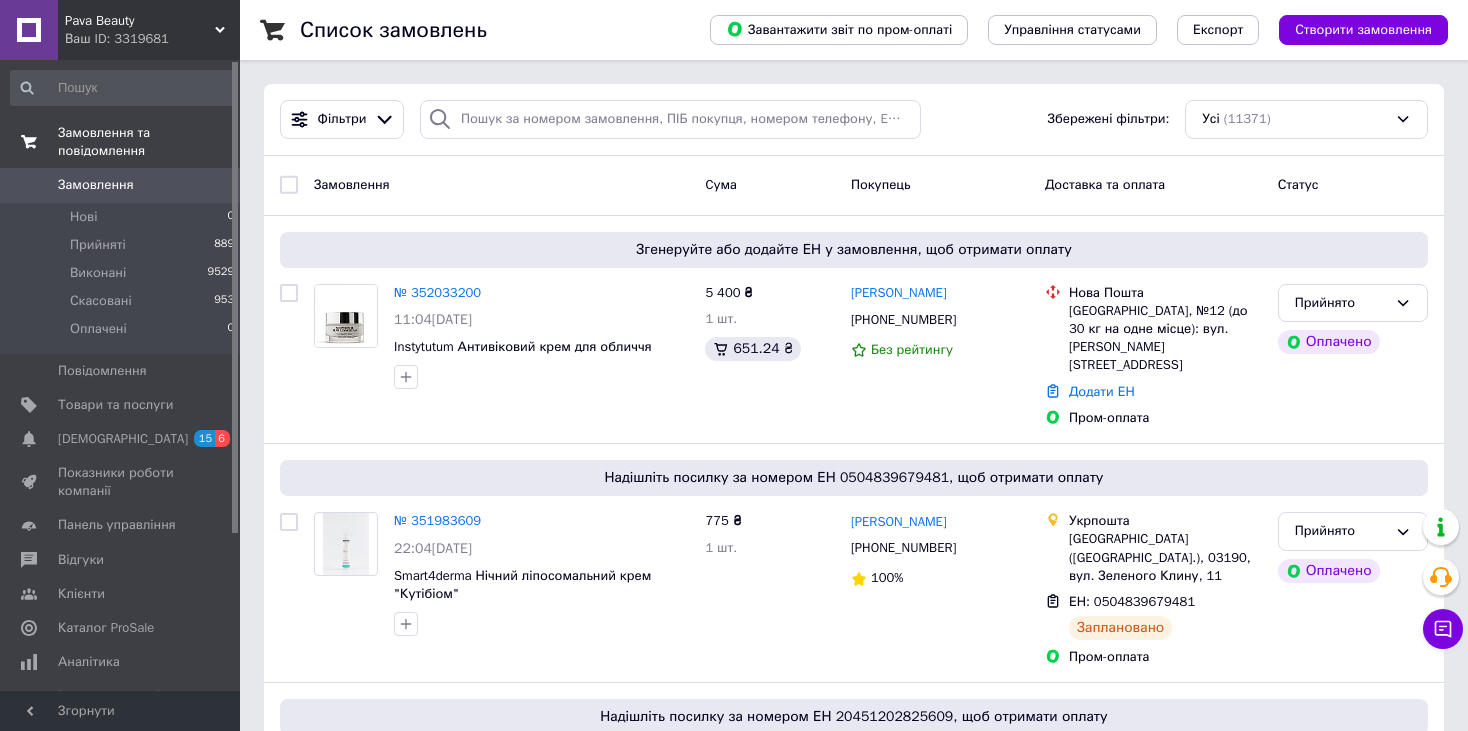 click on "Замовлення" at bounding box center [121, 185] 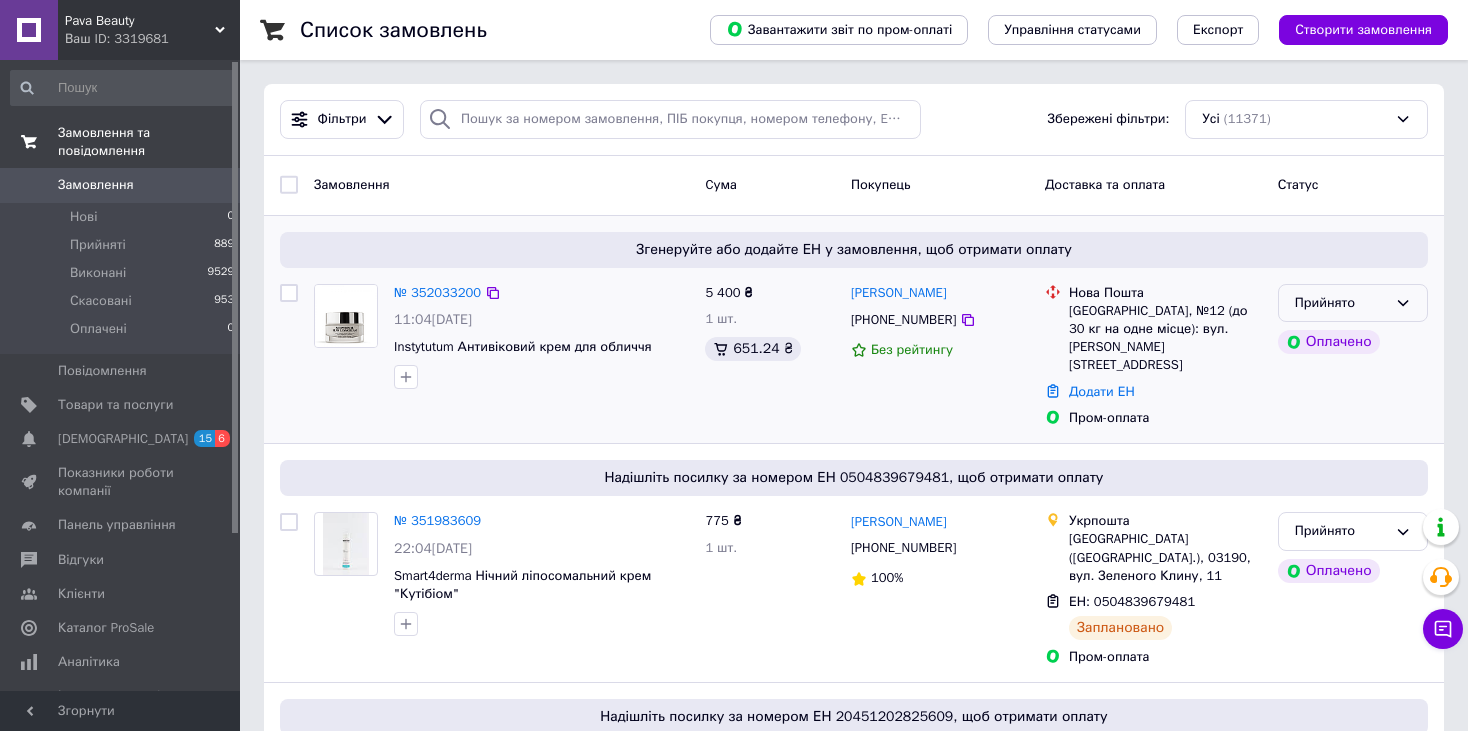 click on "Прийнято" at bounding box center [1353, 303] 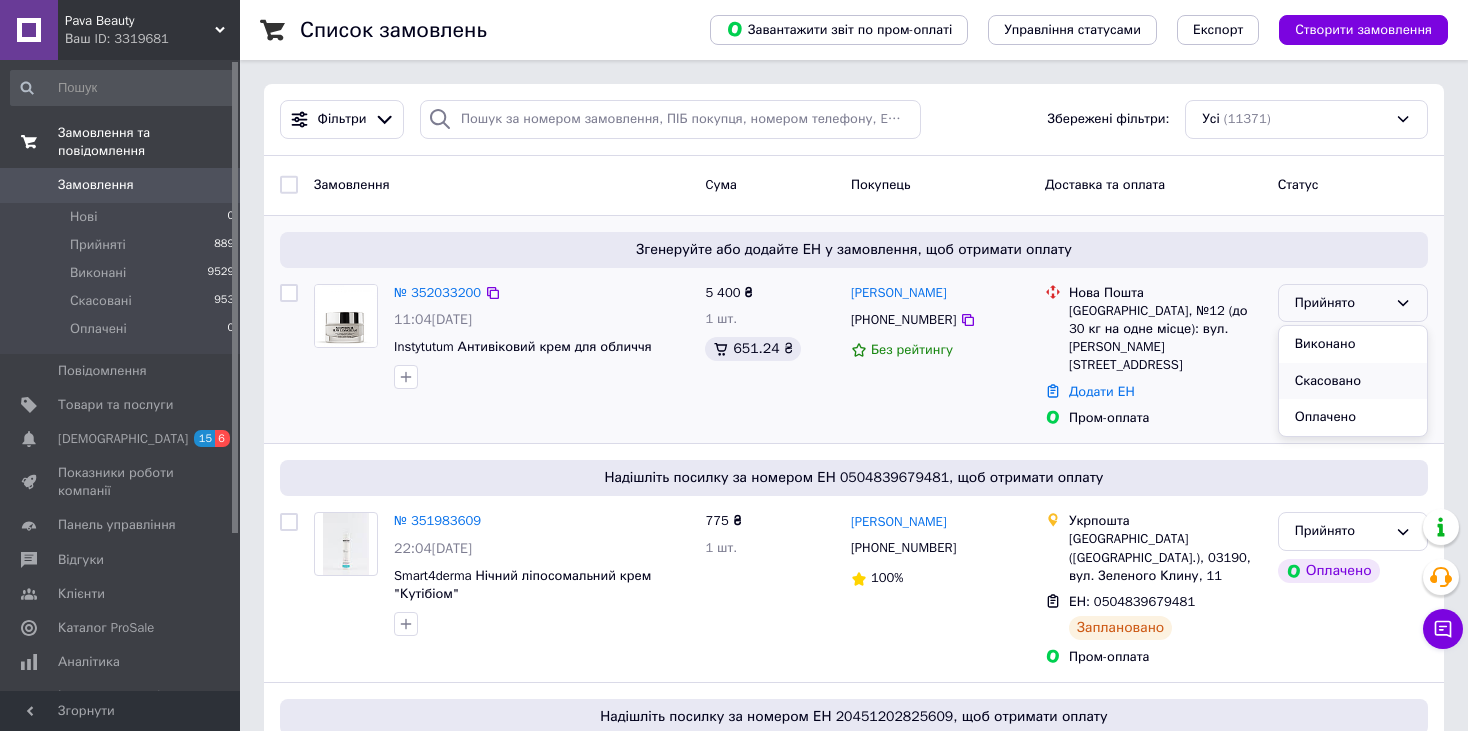 click on "Скасовано" at bounding box center (1353, 381) 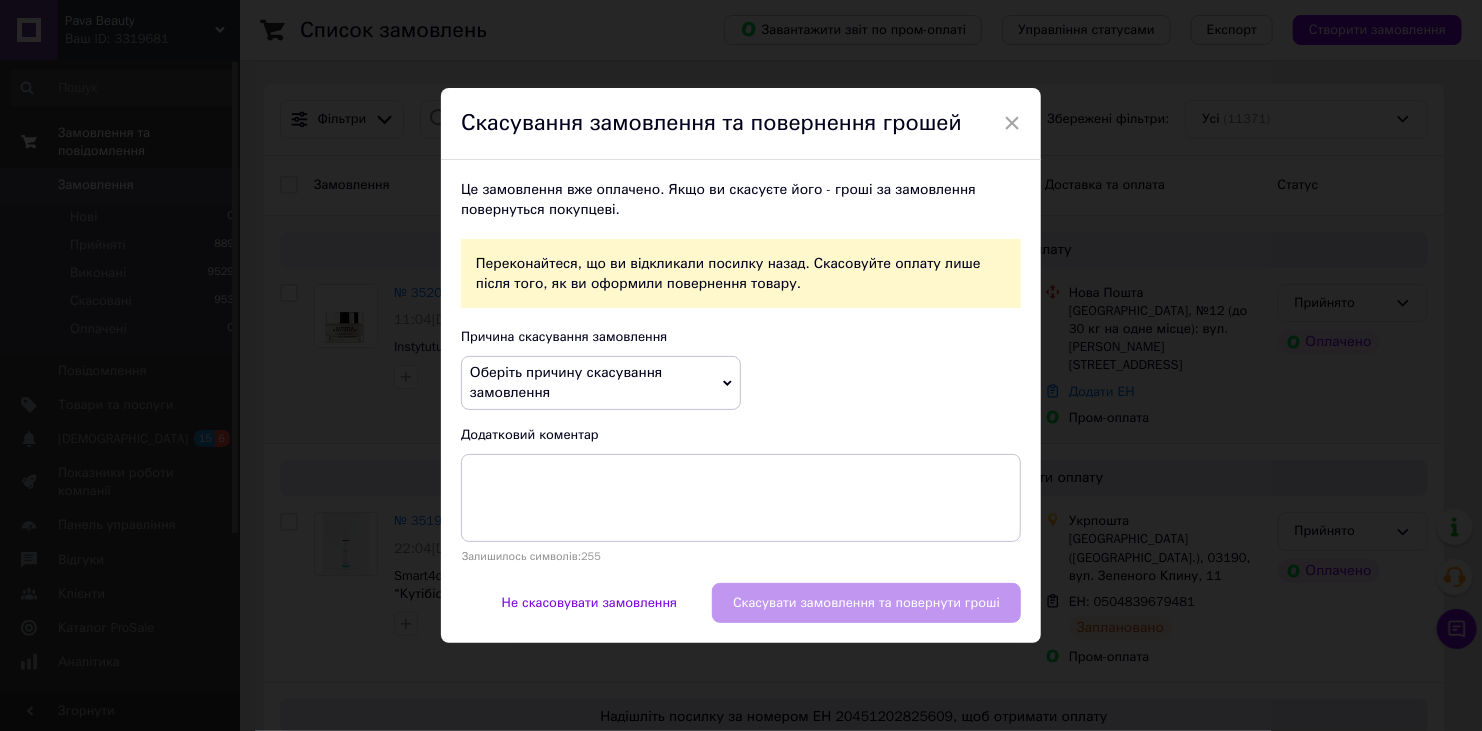click on "Оберіть причину скасування замовлення" at bounding box center (601, 382) 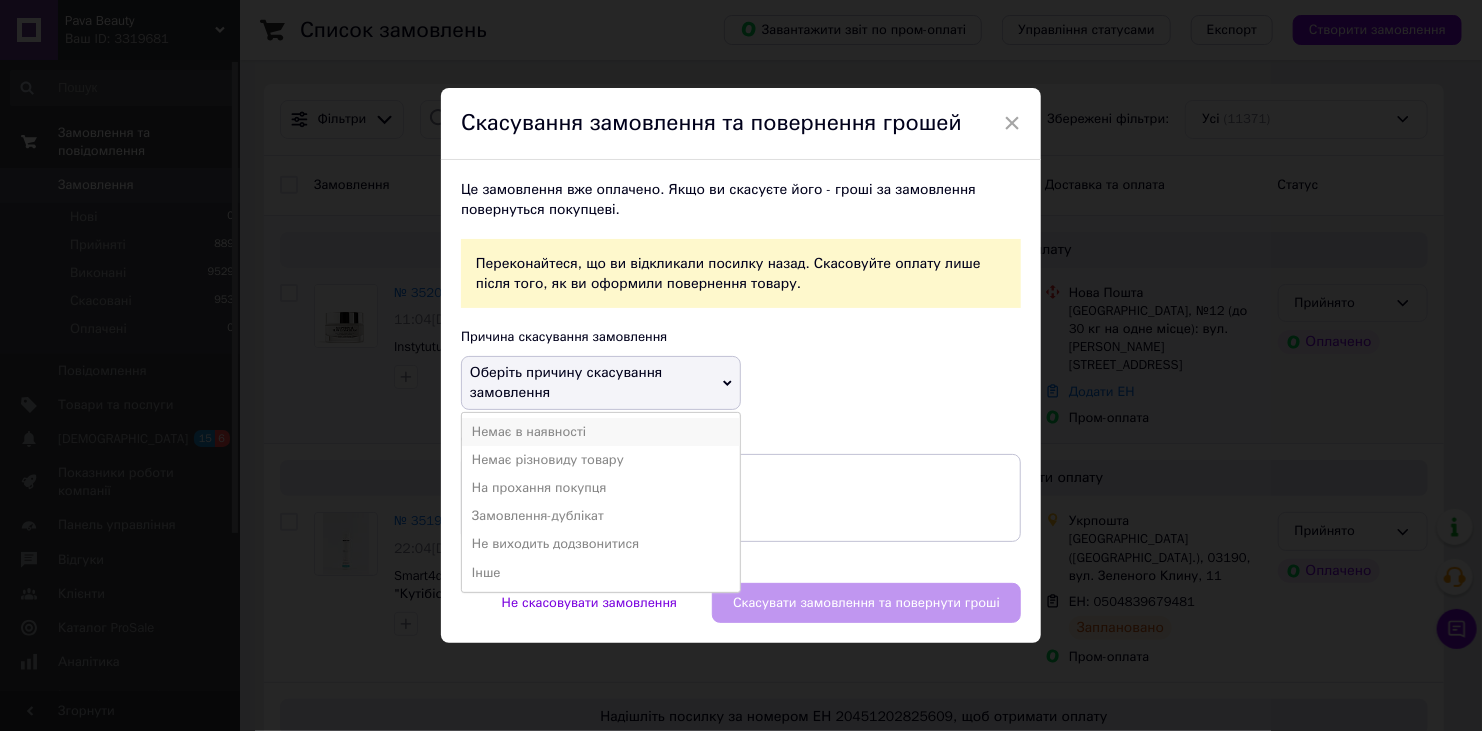 click on "Немає в наявності" at bounding box center [601, 432] 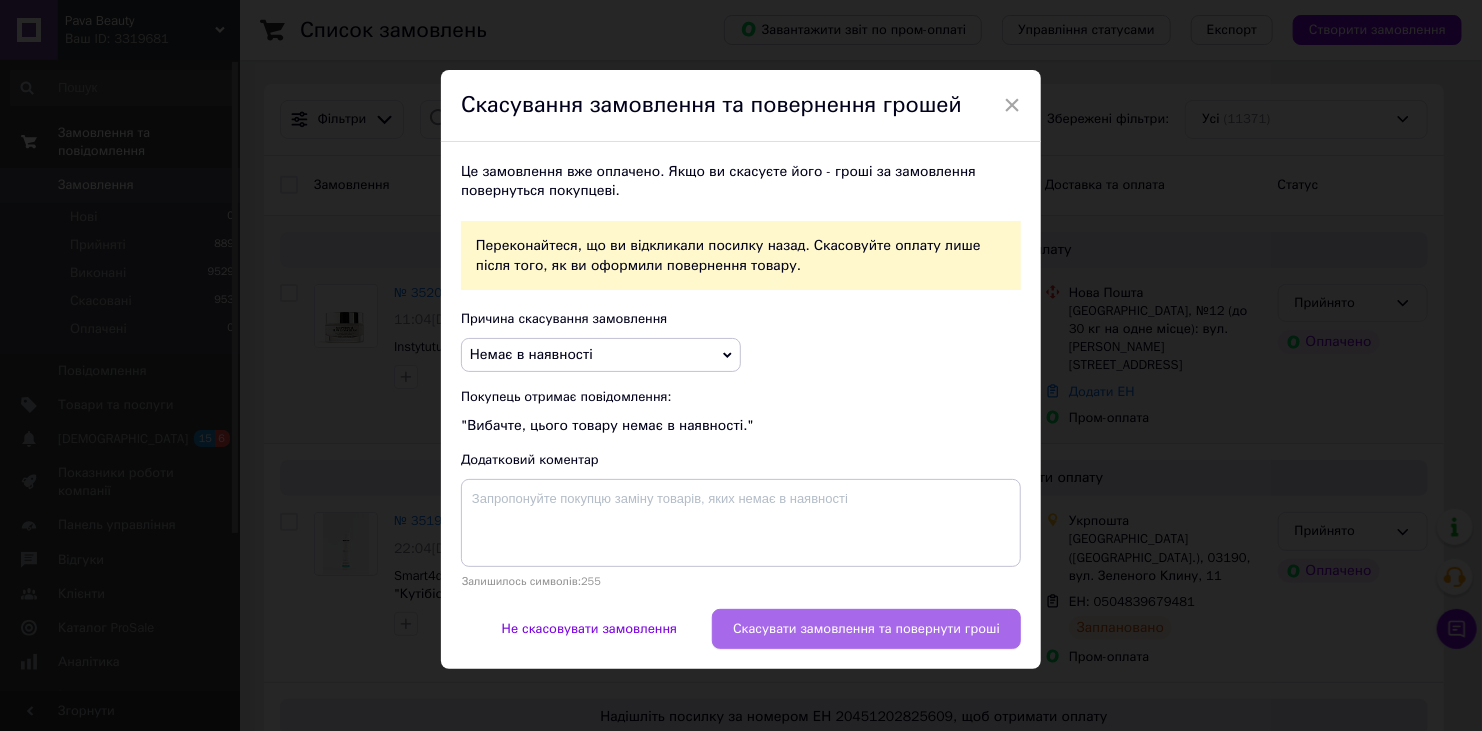 click on "Скасувати замовлення та повернути гроші" at bounding box center [866, 629] 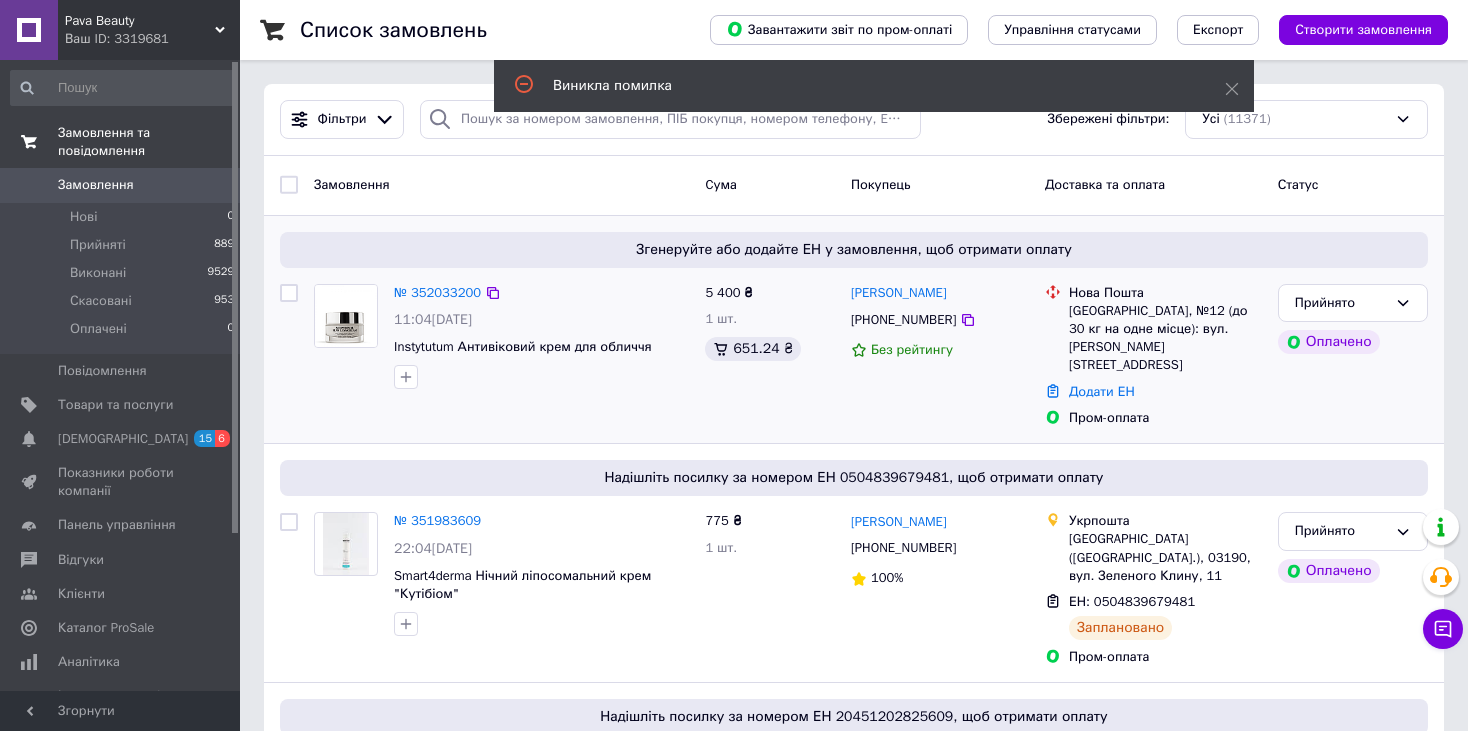 click on "Замовлення" at bounding box center [121, 185] 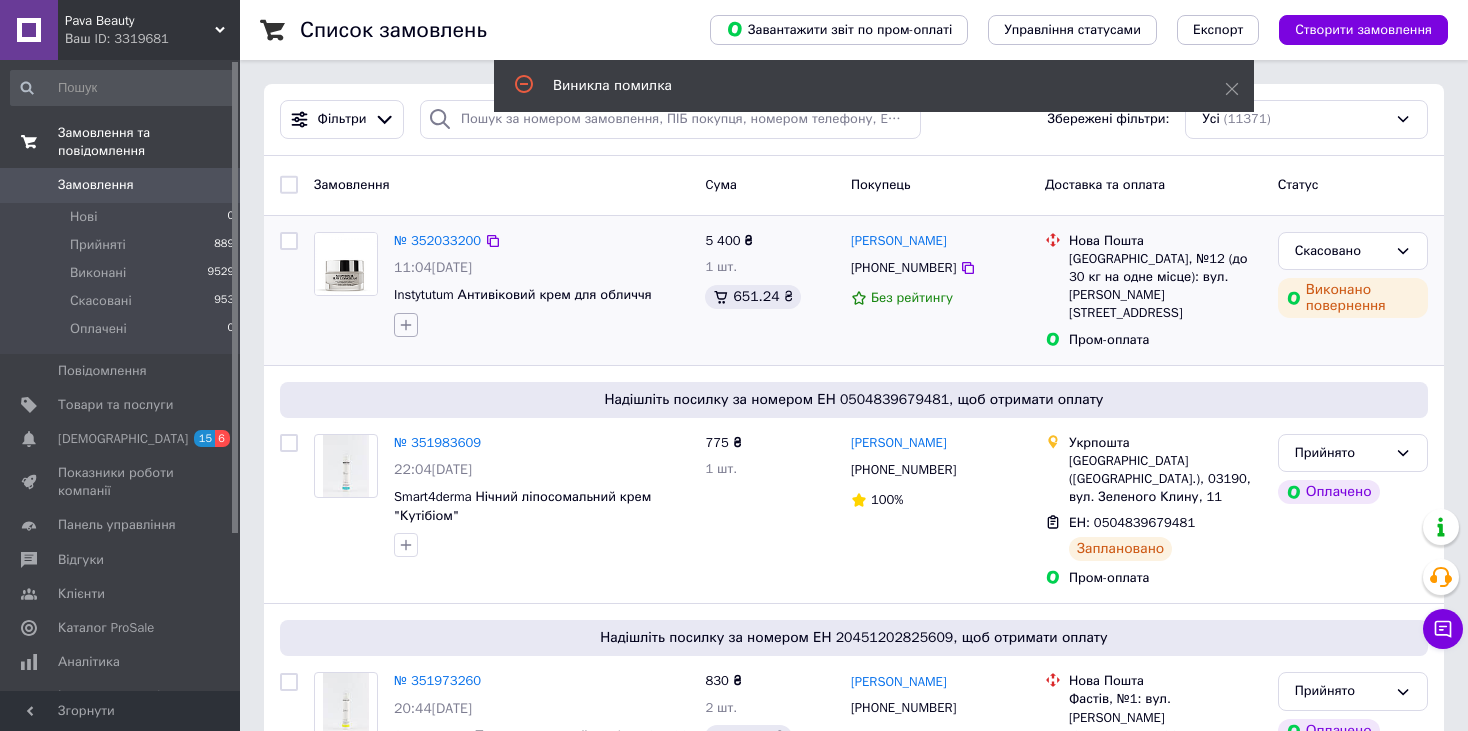 click at bounding box center [406, 325] 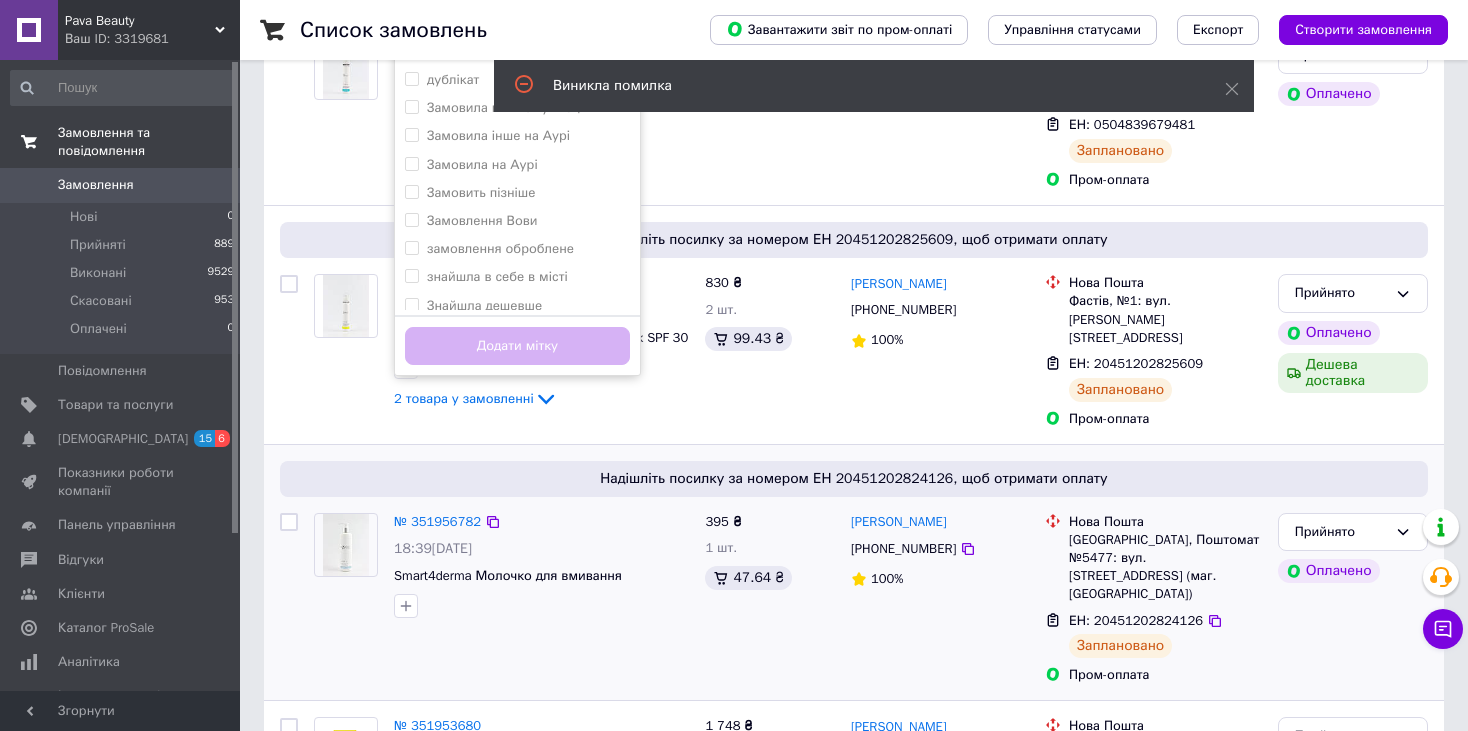 scroll, scrollTop: 400, scrollLeft: 0, axis: vertical 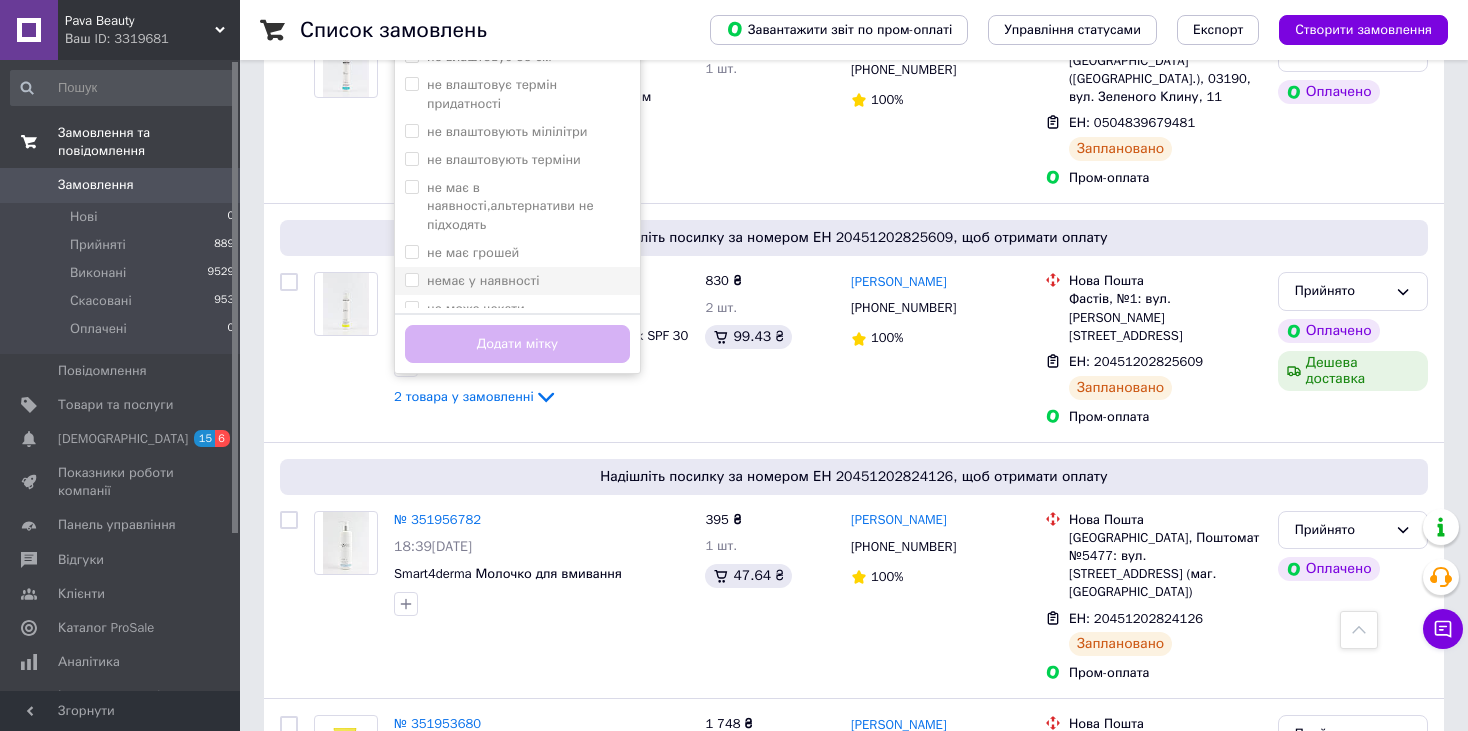 click on "немає у наявності" at bounding box center (411, 279) 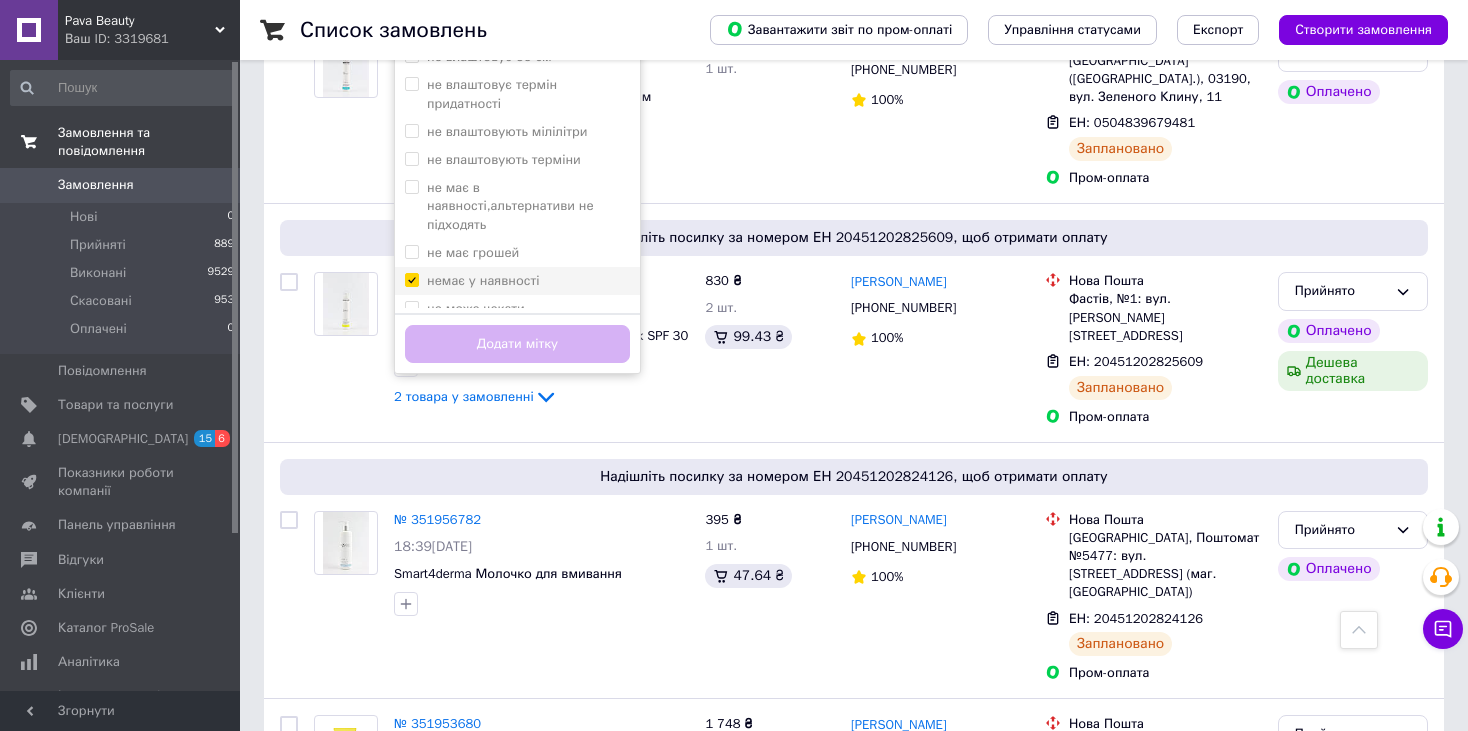 checkbox on "true" 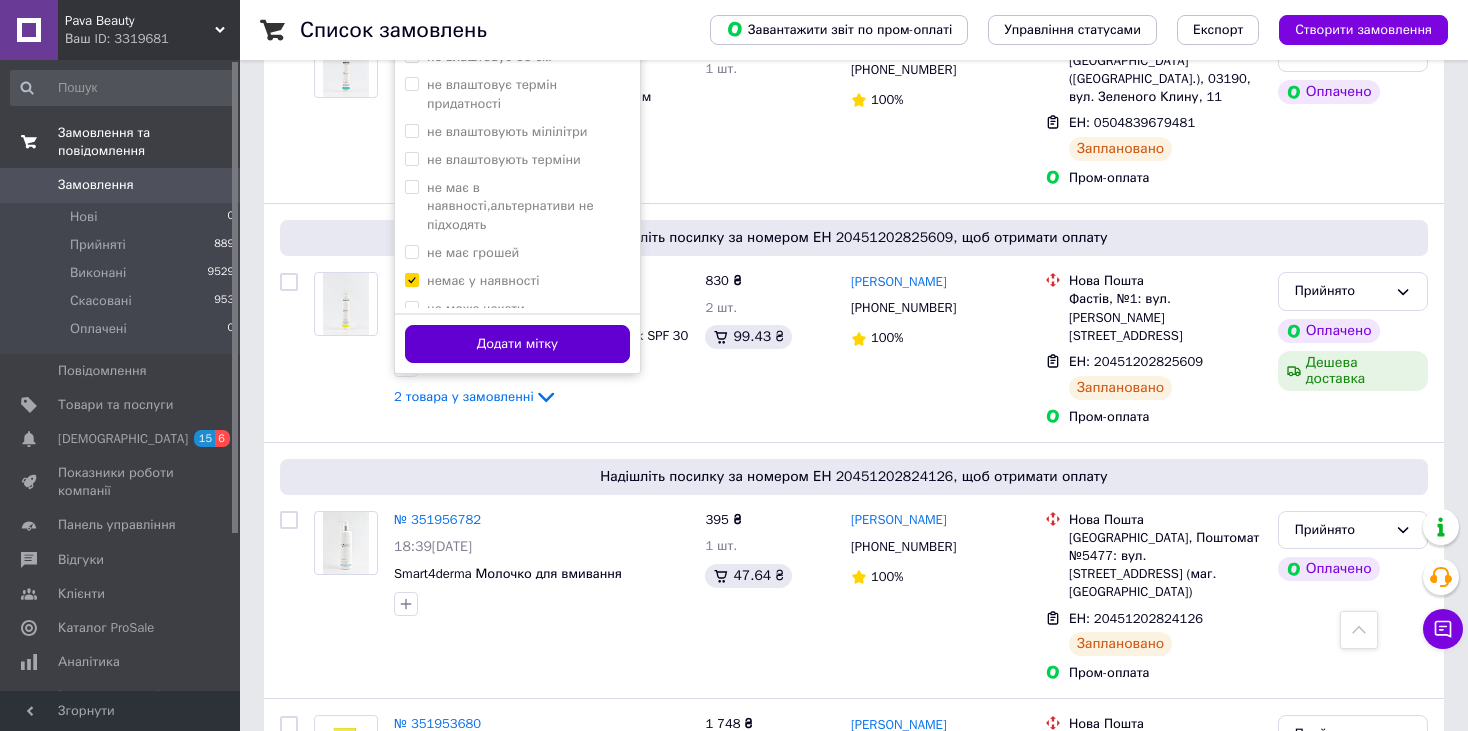 click on "Додати мітку" at bounding box center (517, 344) 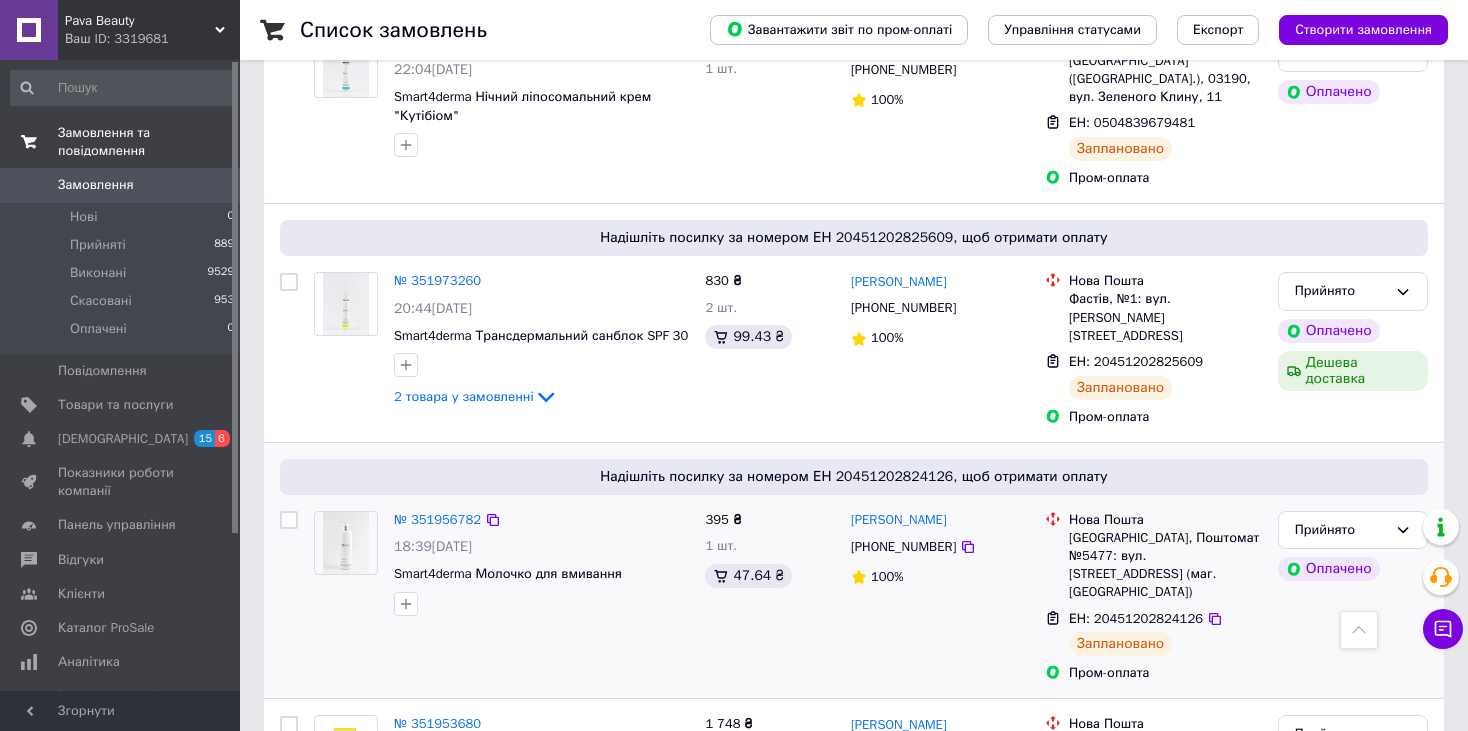 scroll, scrollTop: 0, scrollLeft: 0, axis: both 